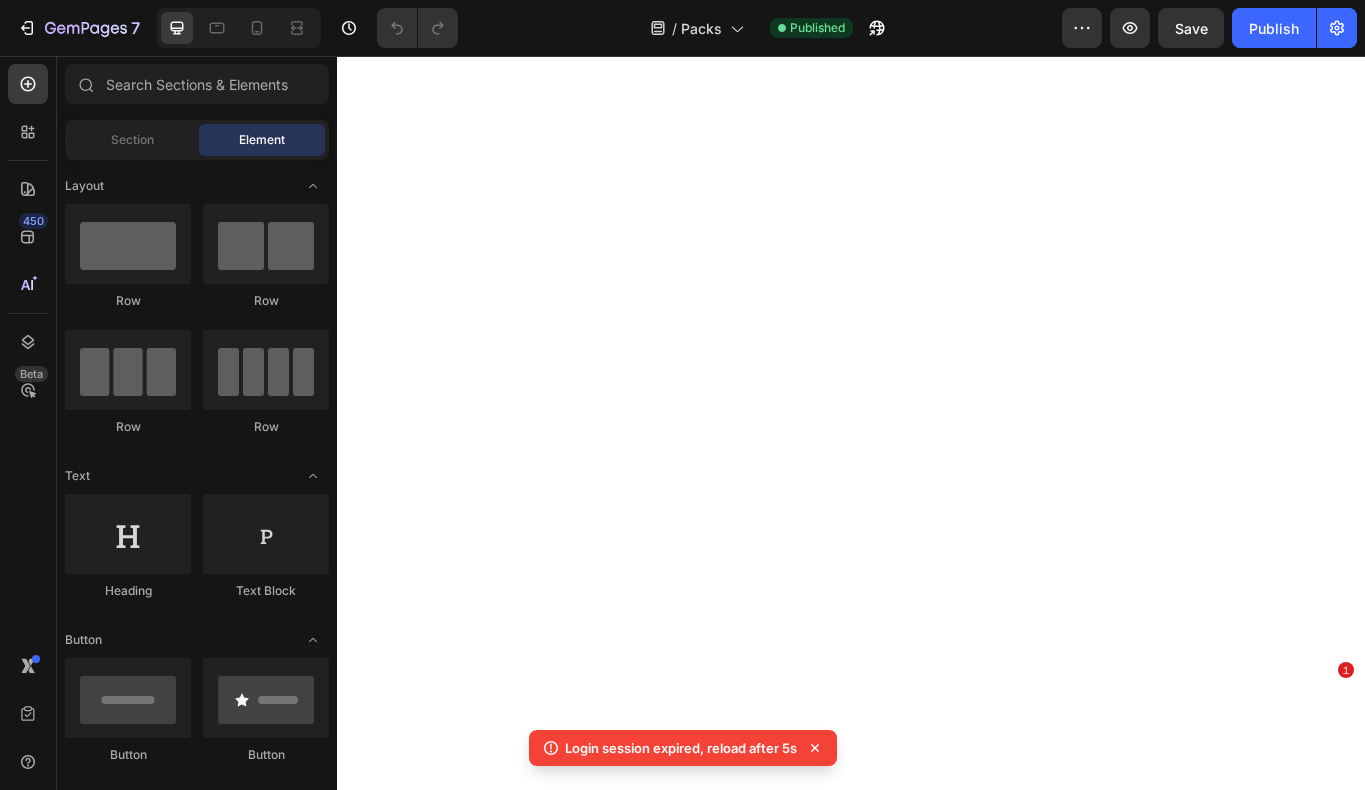 scroll, scrollTop: 0, scrollLeft: 0, axis: both 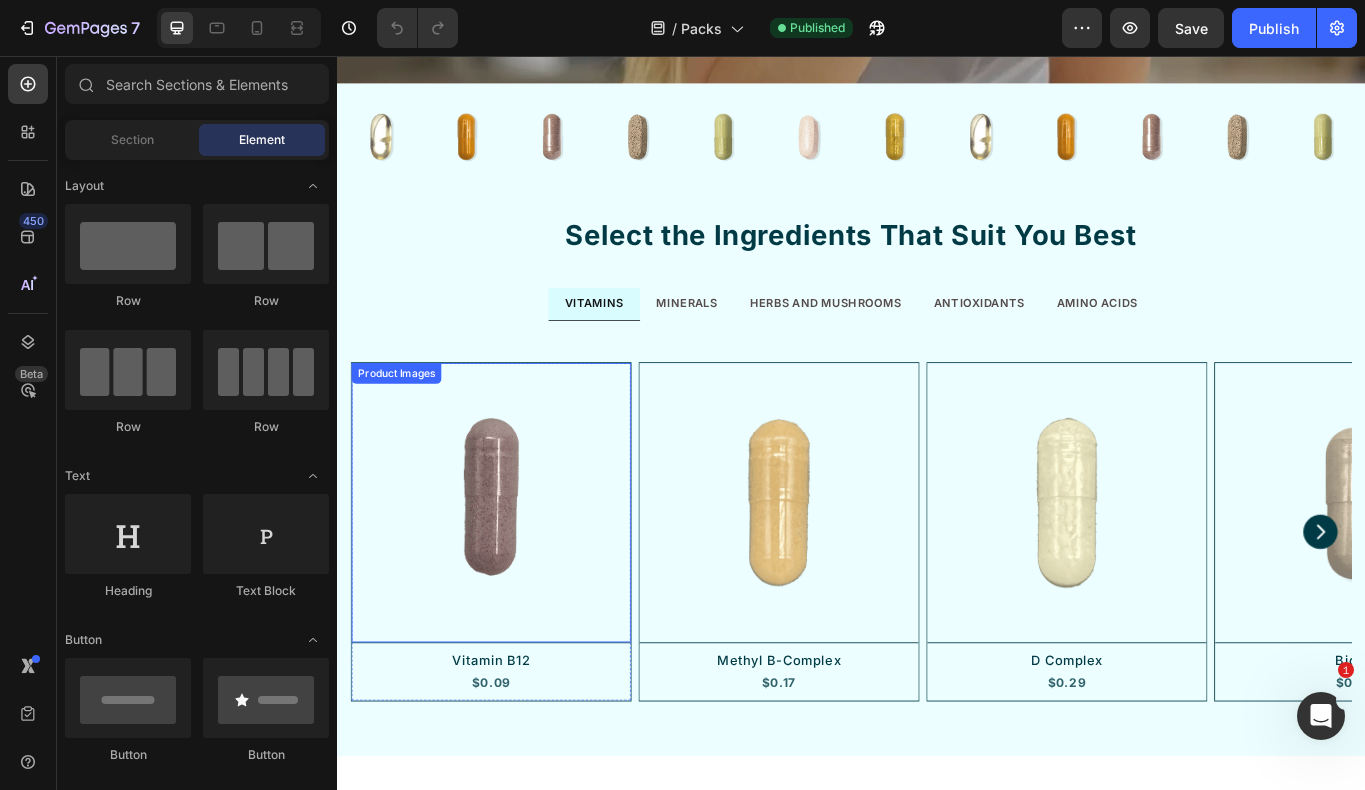 click at bounding box center (517, 577) 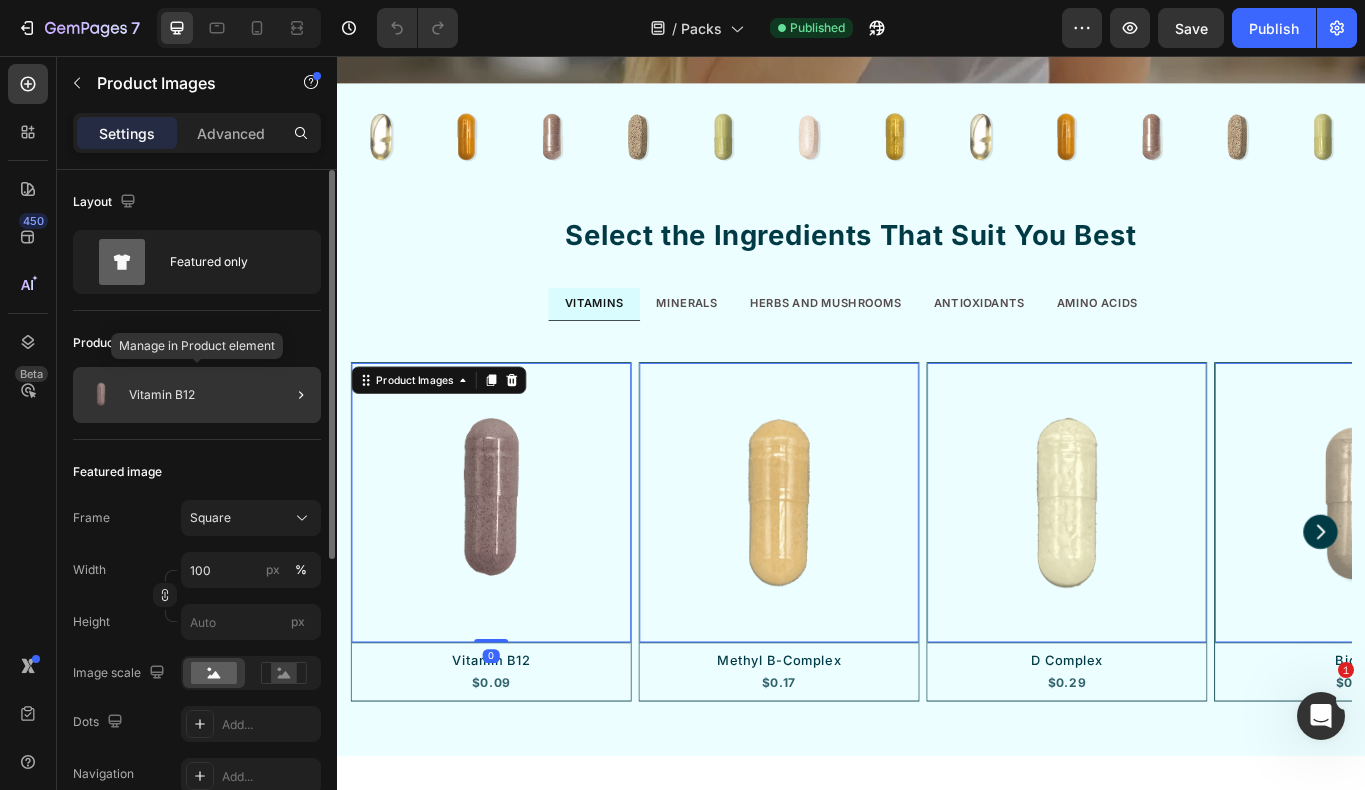 click on "Vitamin B12" 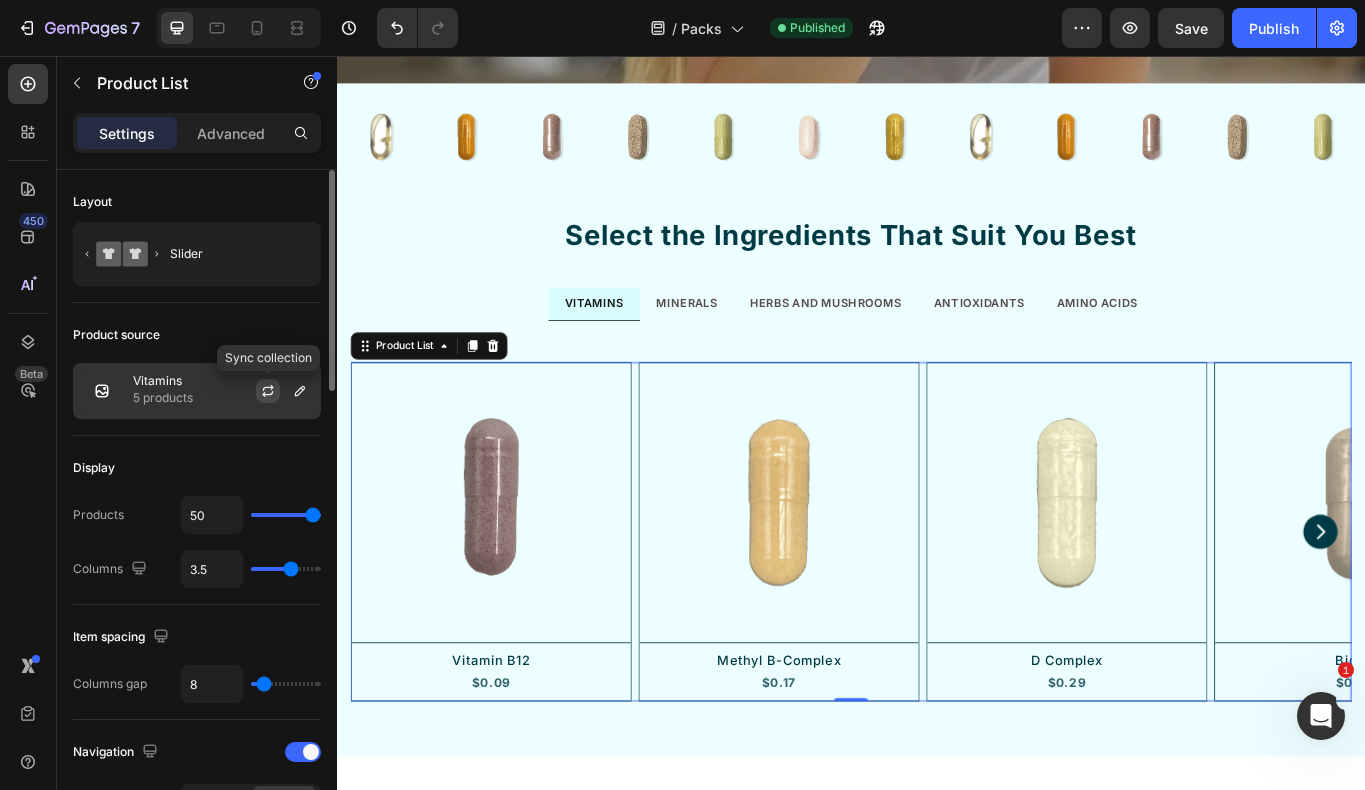 click 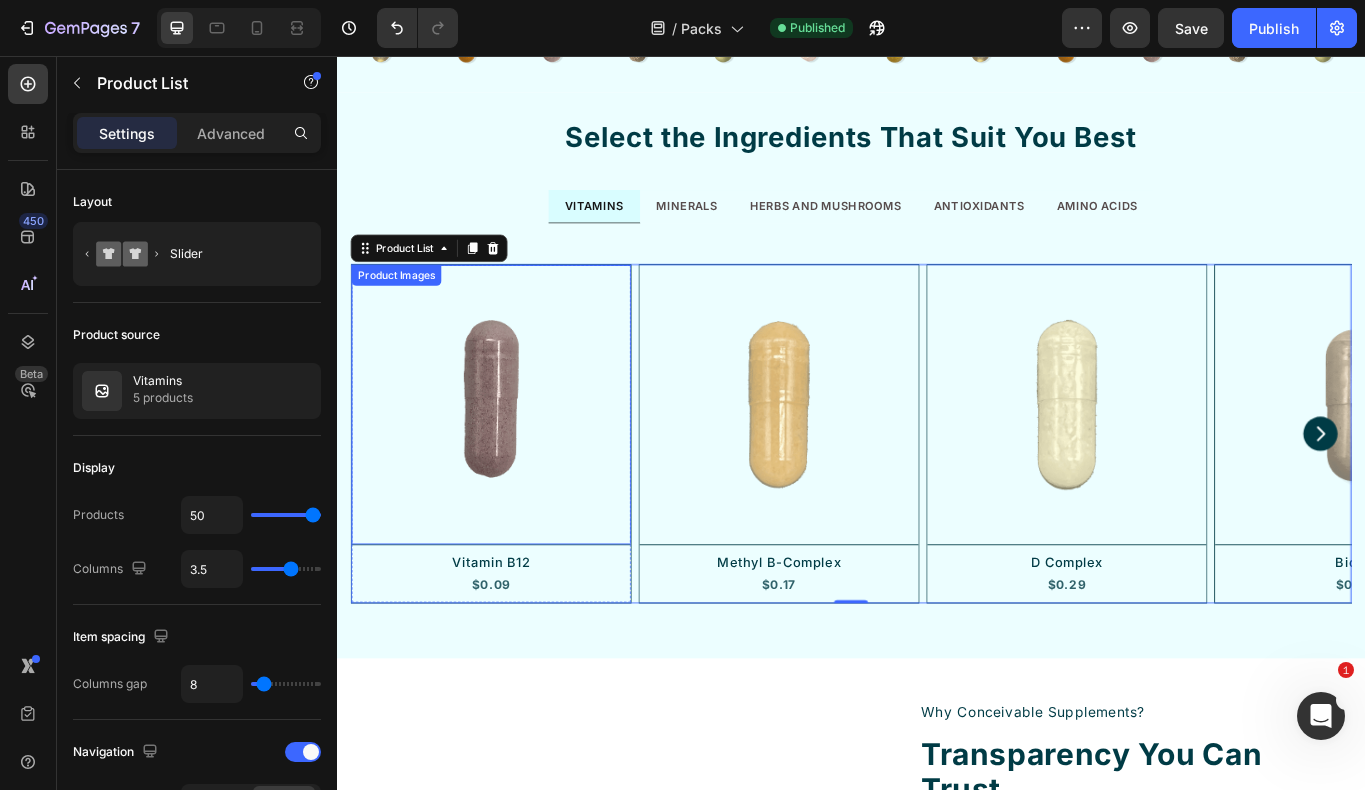 scroll, scrollTop: 5885, scrollLeft: 0, axis: vertical 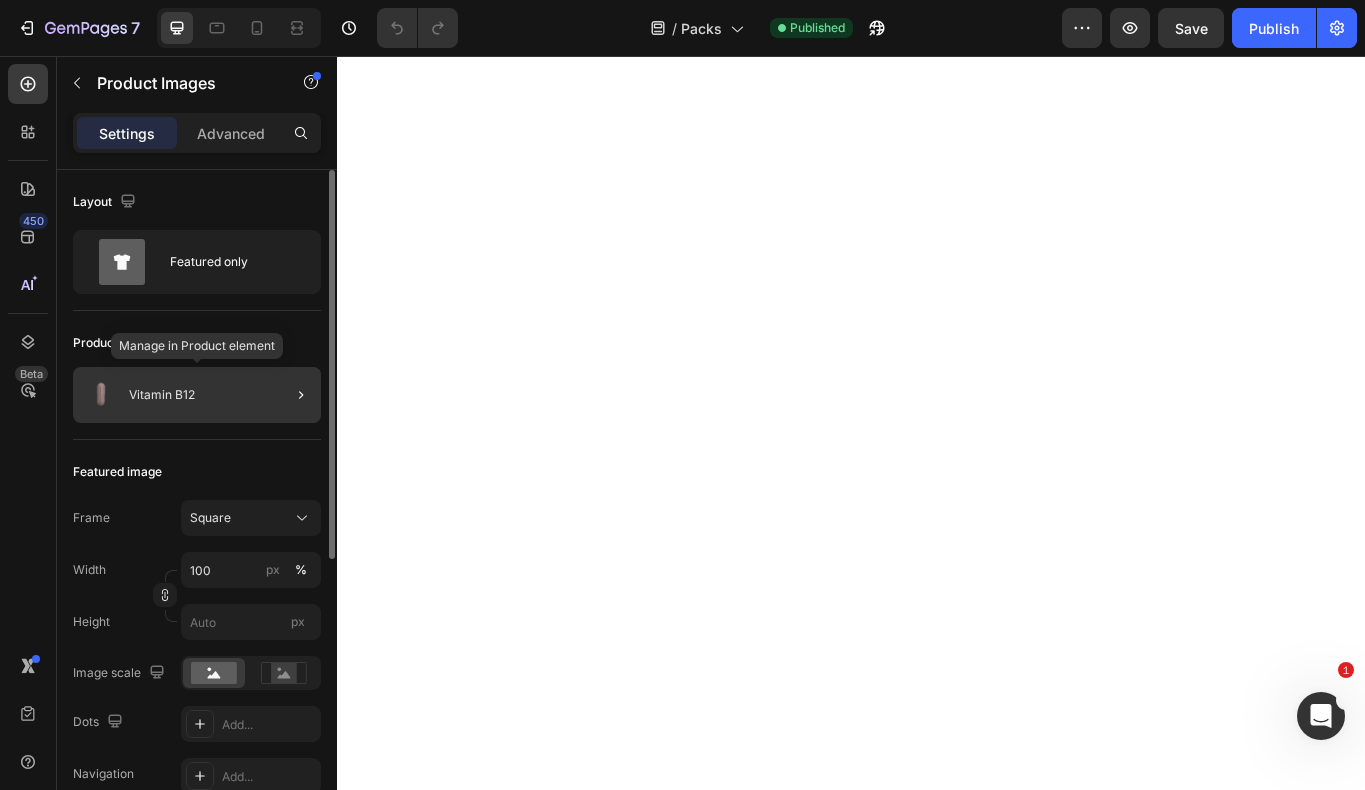click on "Vitamin B12" 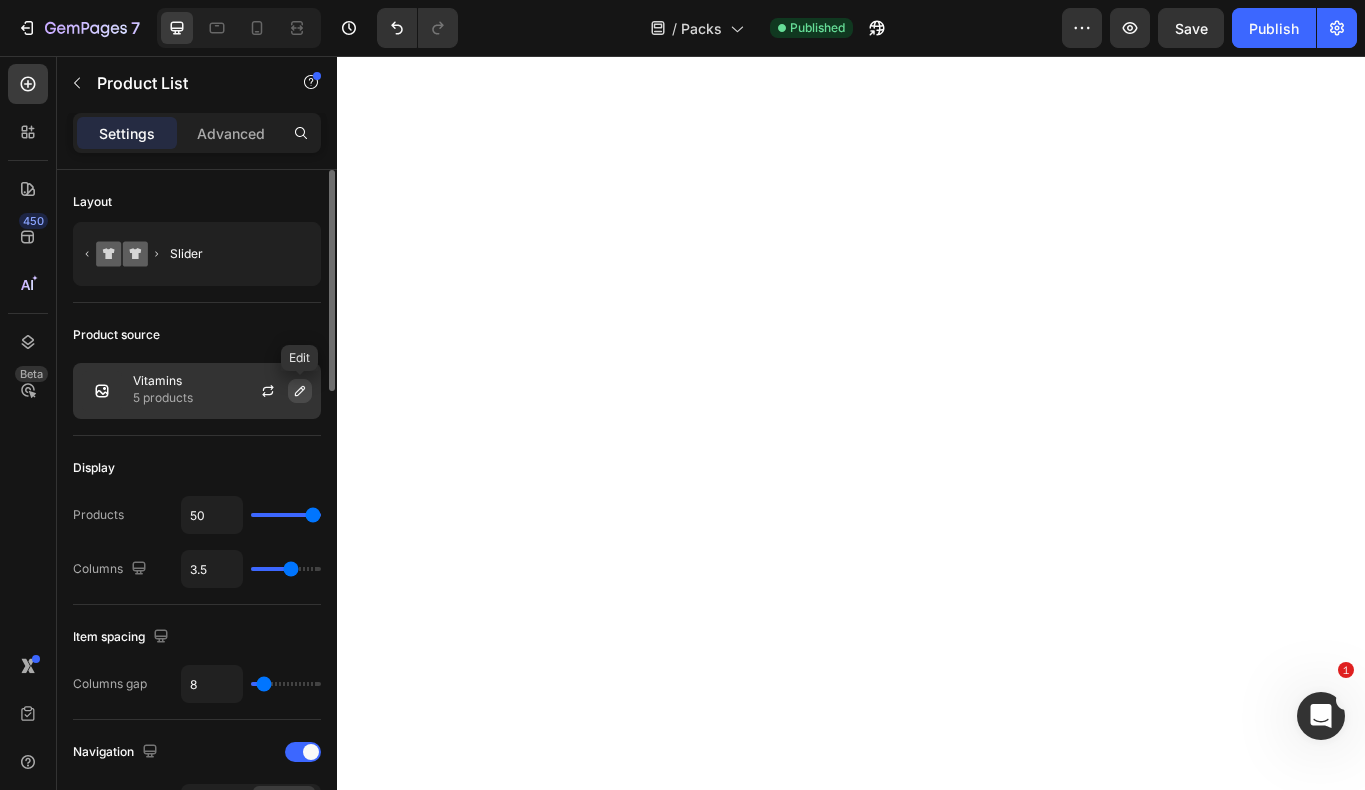 click 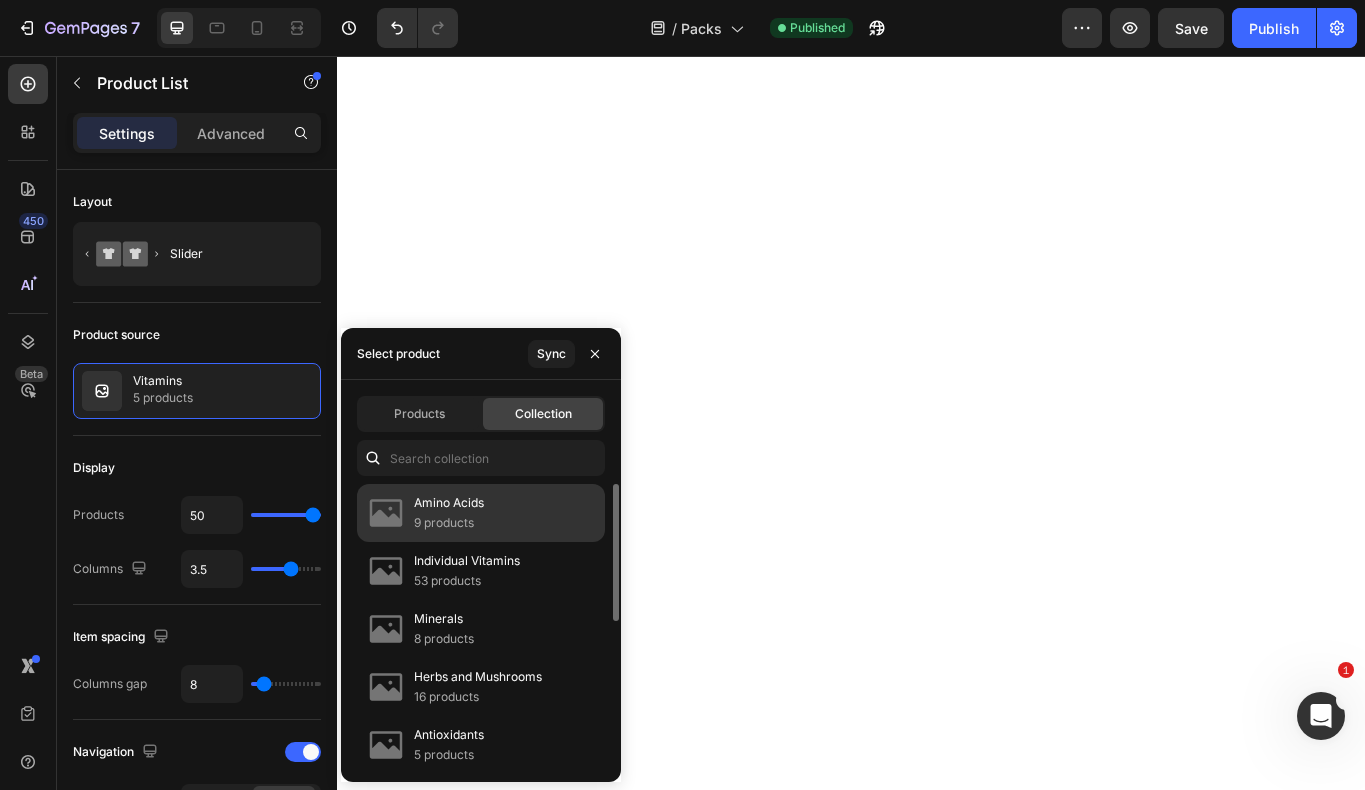 click on "9 products" at bounding box center [449, 523] 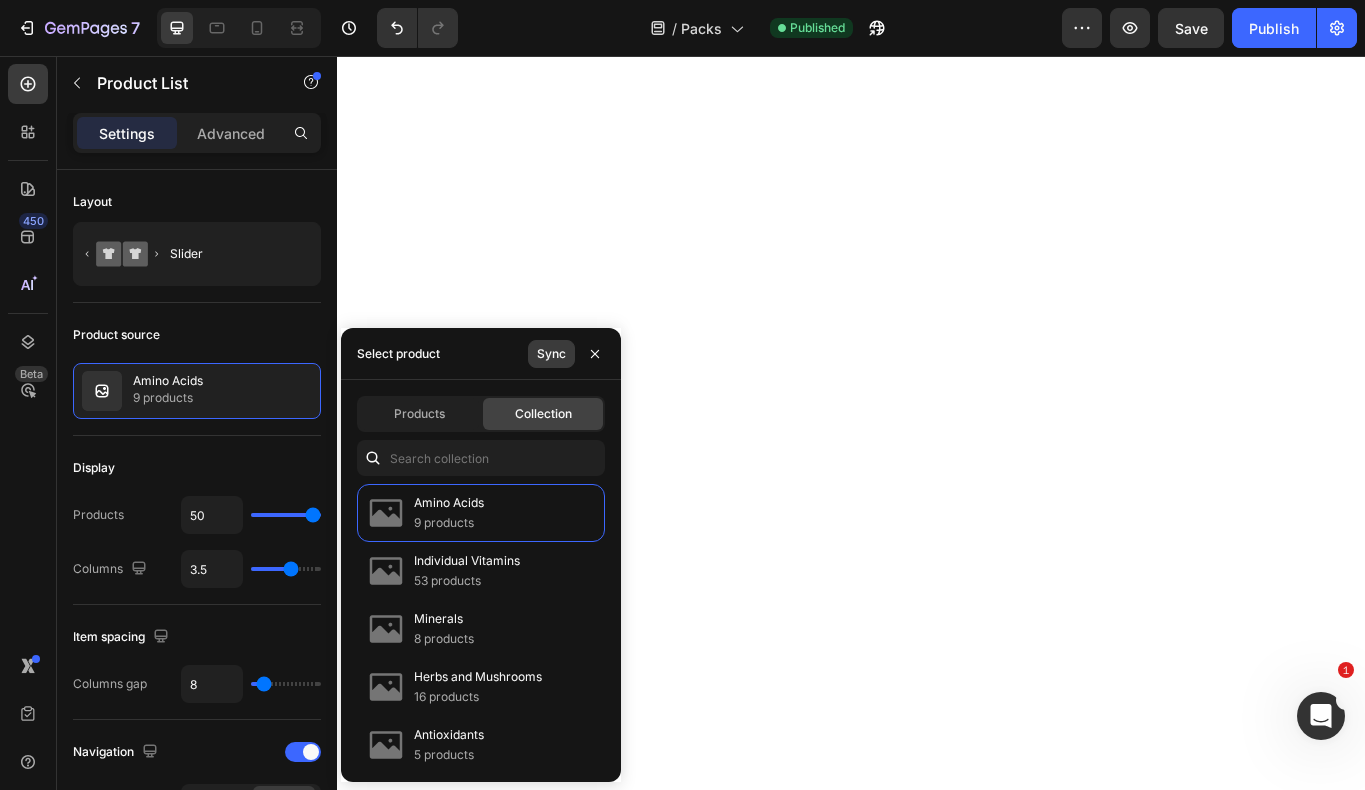 click on "Sync" at bounding box center (551, 354) 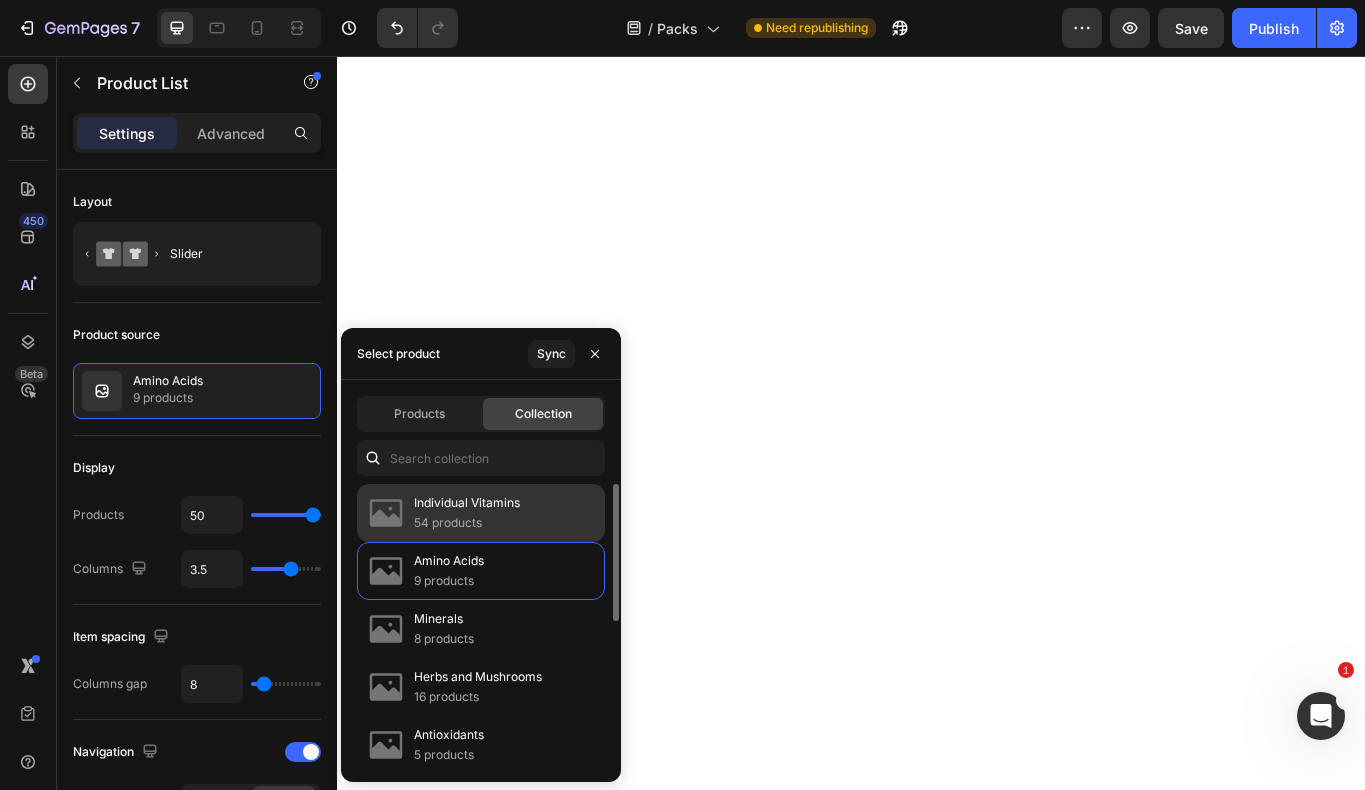click on "Individual Vitamins" at bounding box center [467, 503] 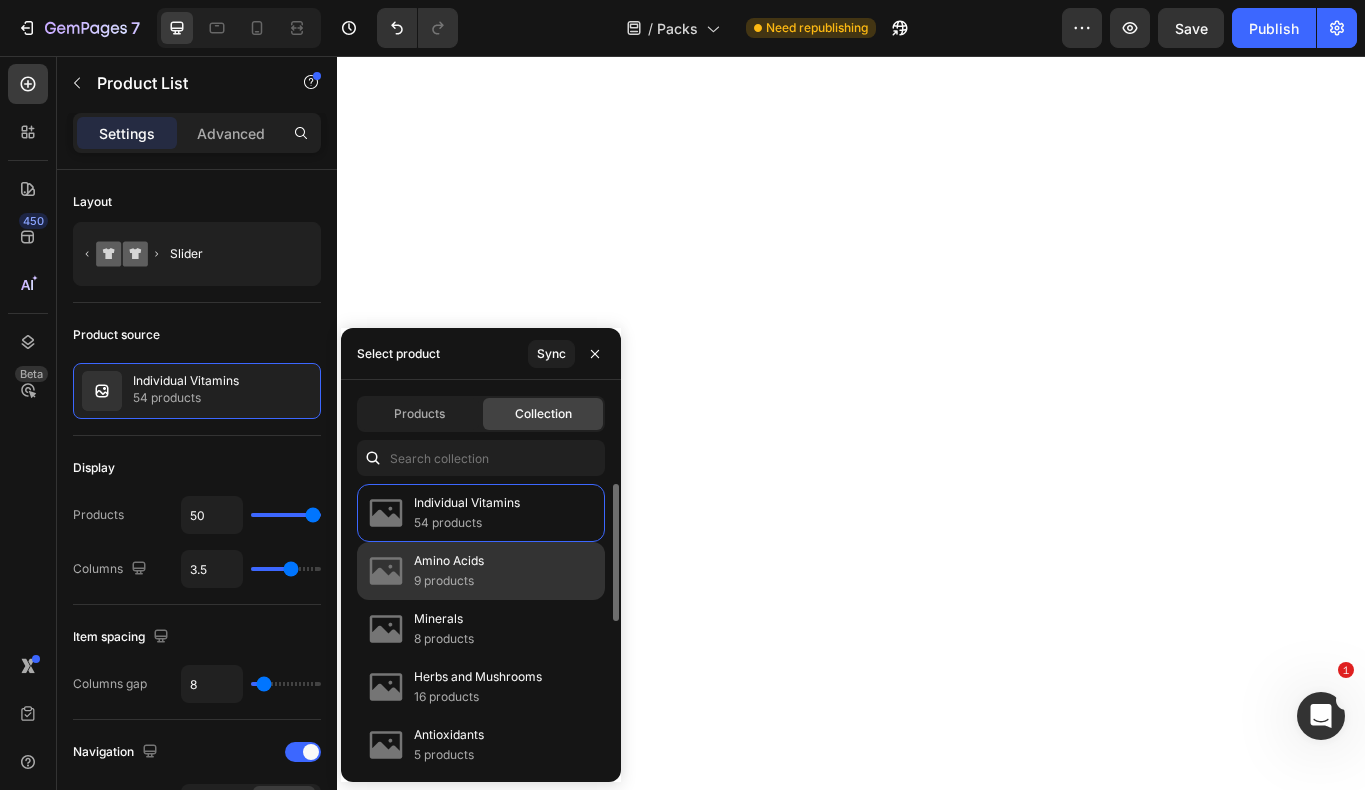 click on "Amino Acids" at bounding box center (449, 561) 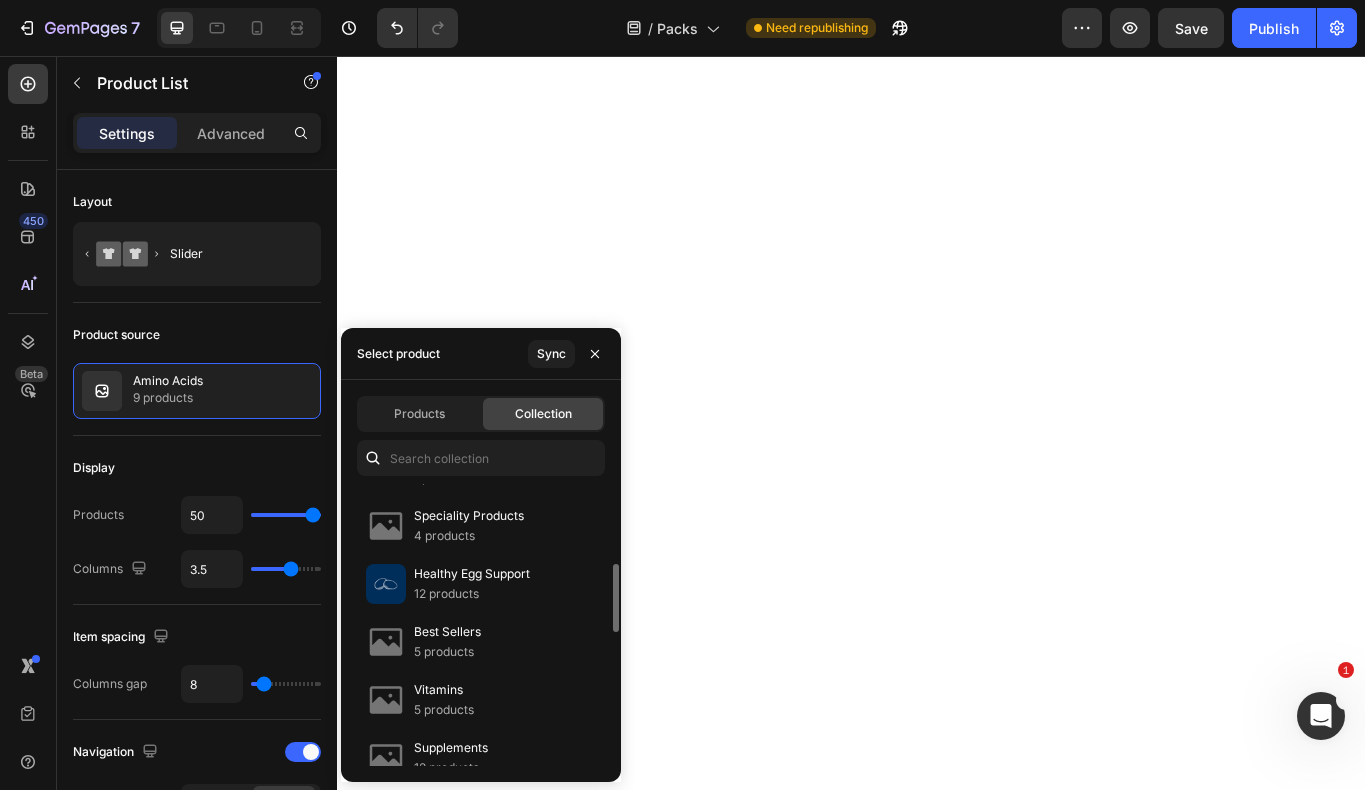 scroll, scrollTop: 343, scrollLeft: 0, axis: vertical 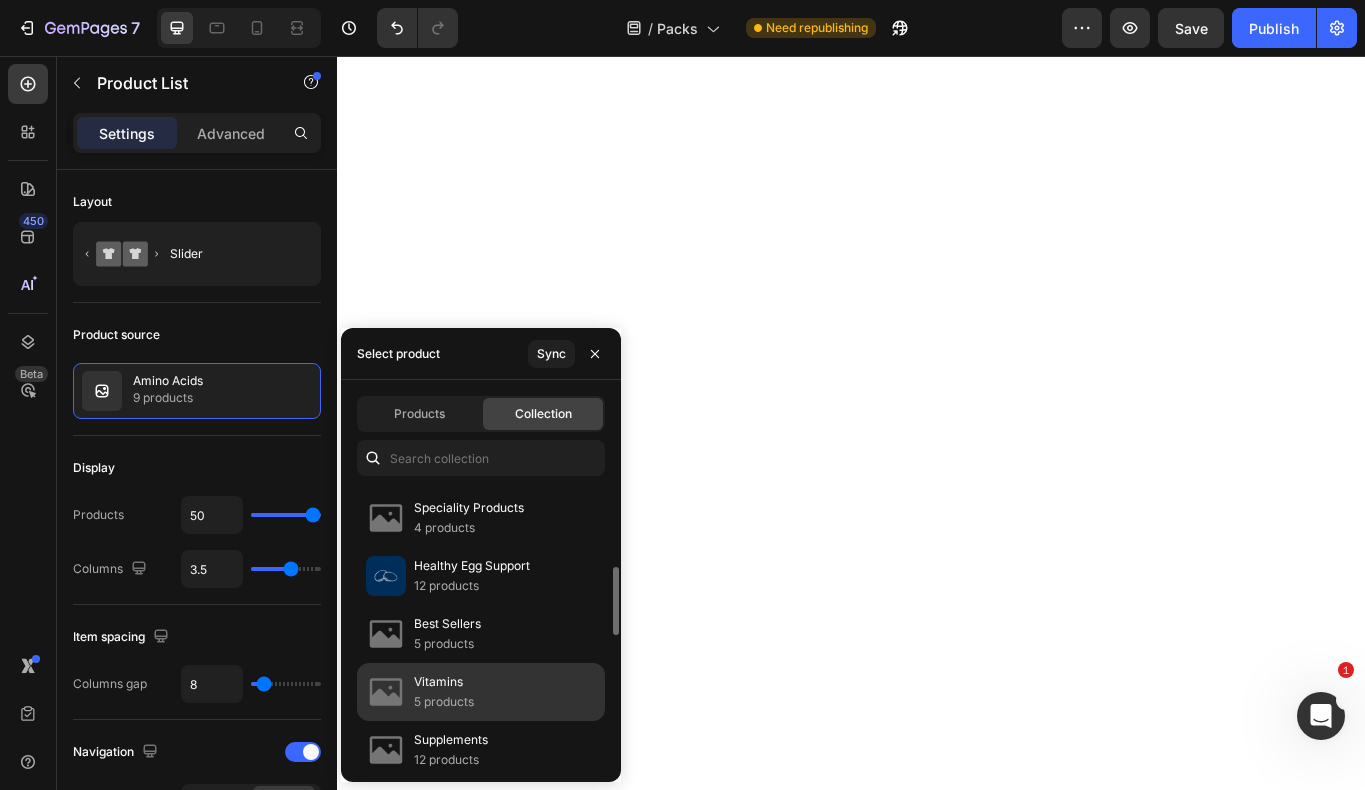 click on "Vitamins" at bounding box center [444, 682] 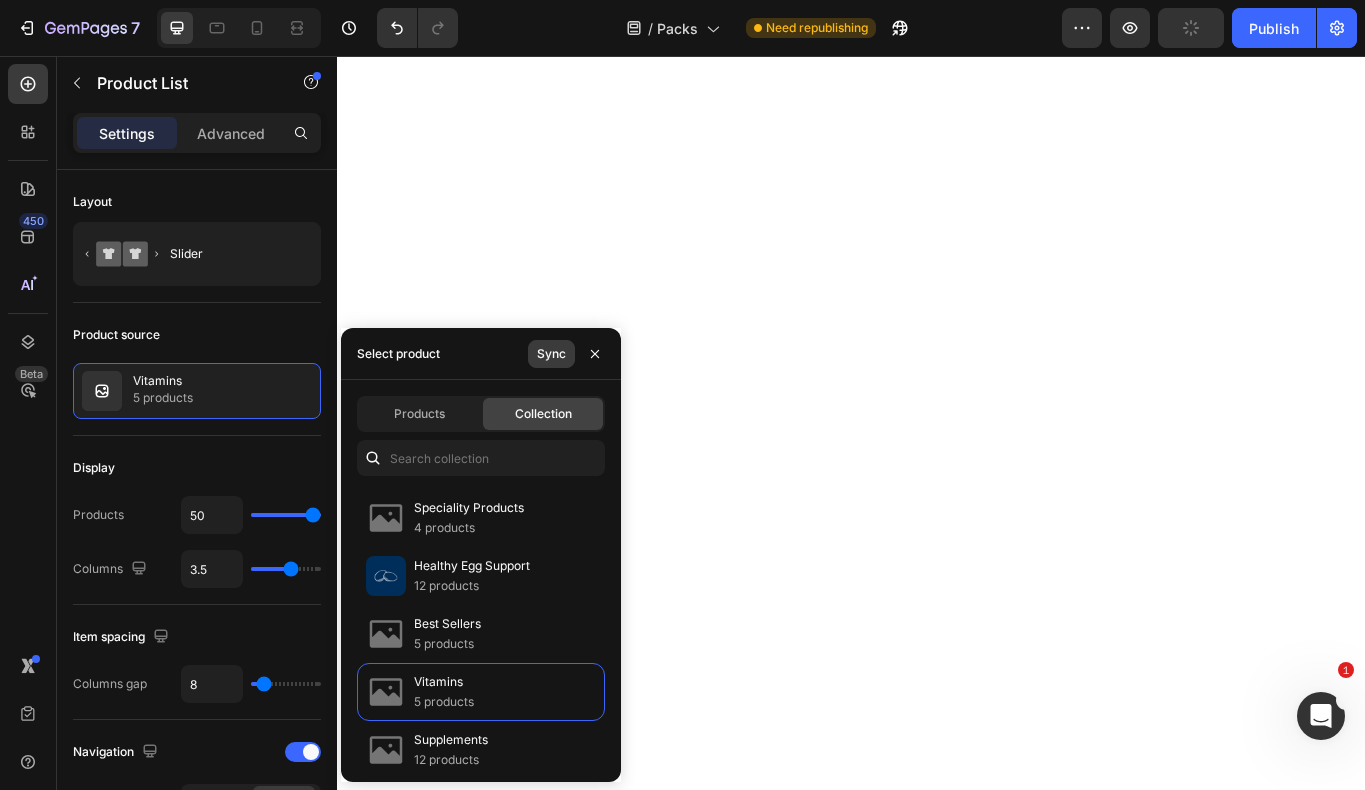click on "Sync" at bounding box center [551, 354] 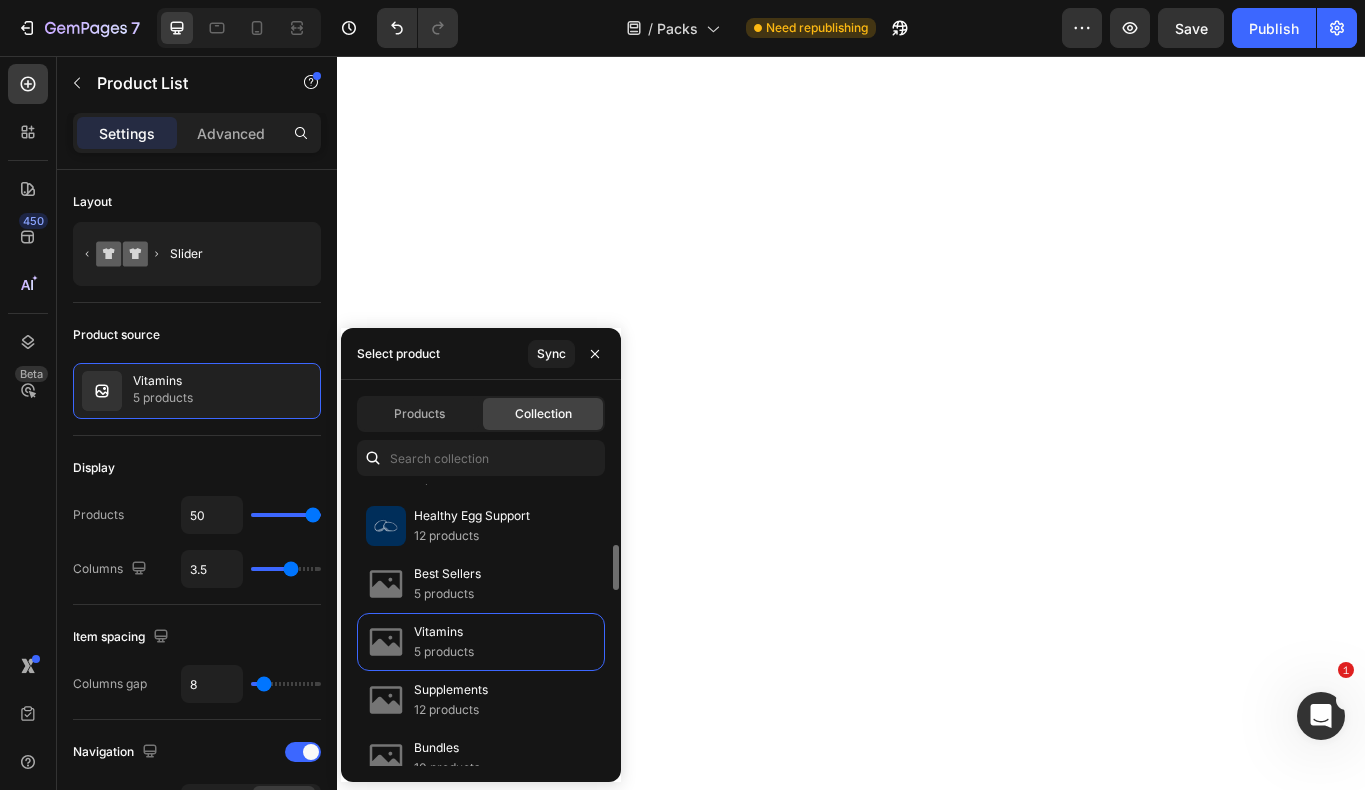 scroll, scrollTop: 398, scrollLeft: 0, axis: vertical 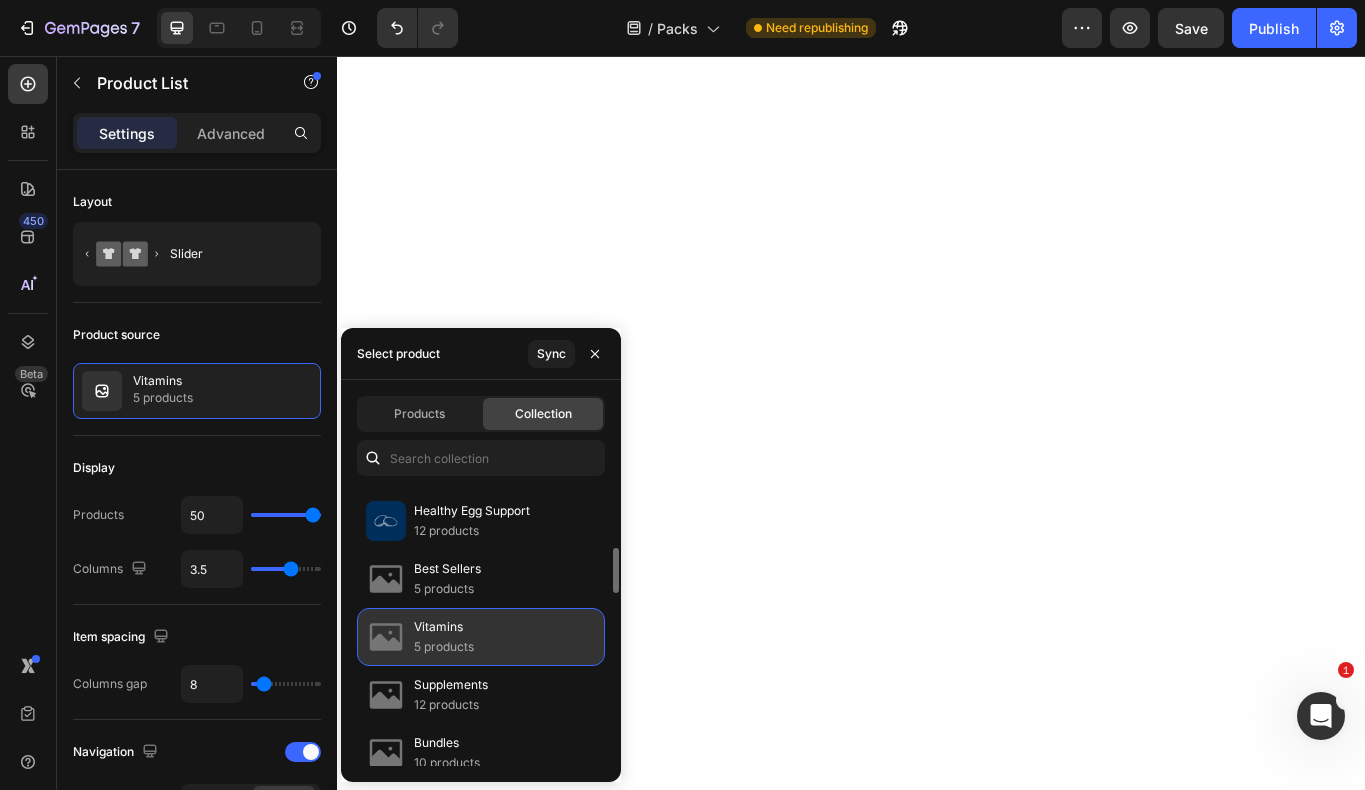 click on "Vitamins" at bounding box center (444, 627) 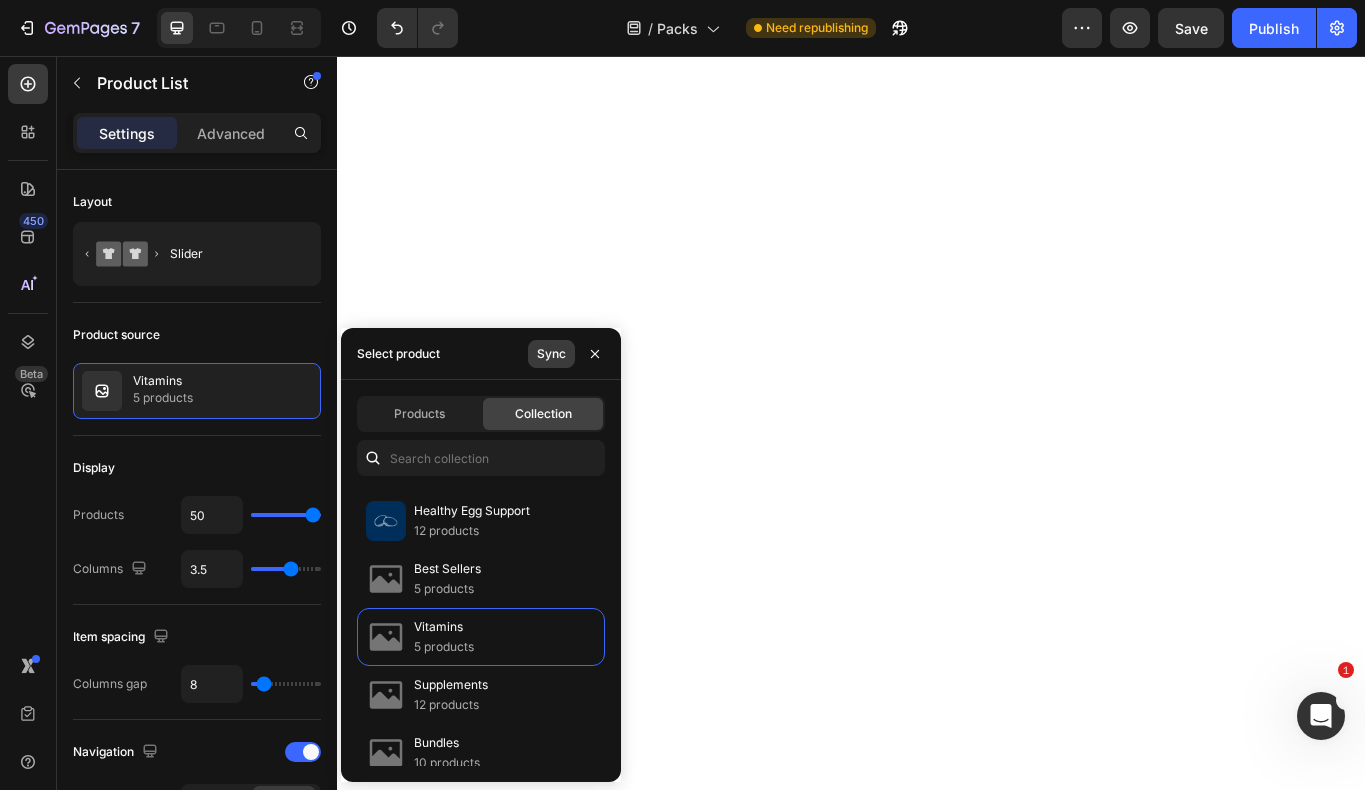 click on "Sync" at bounding box center [551, 354] 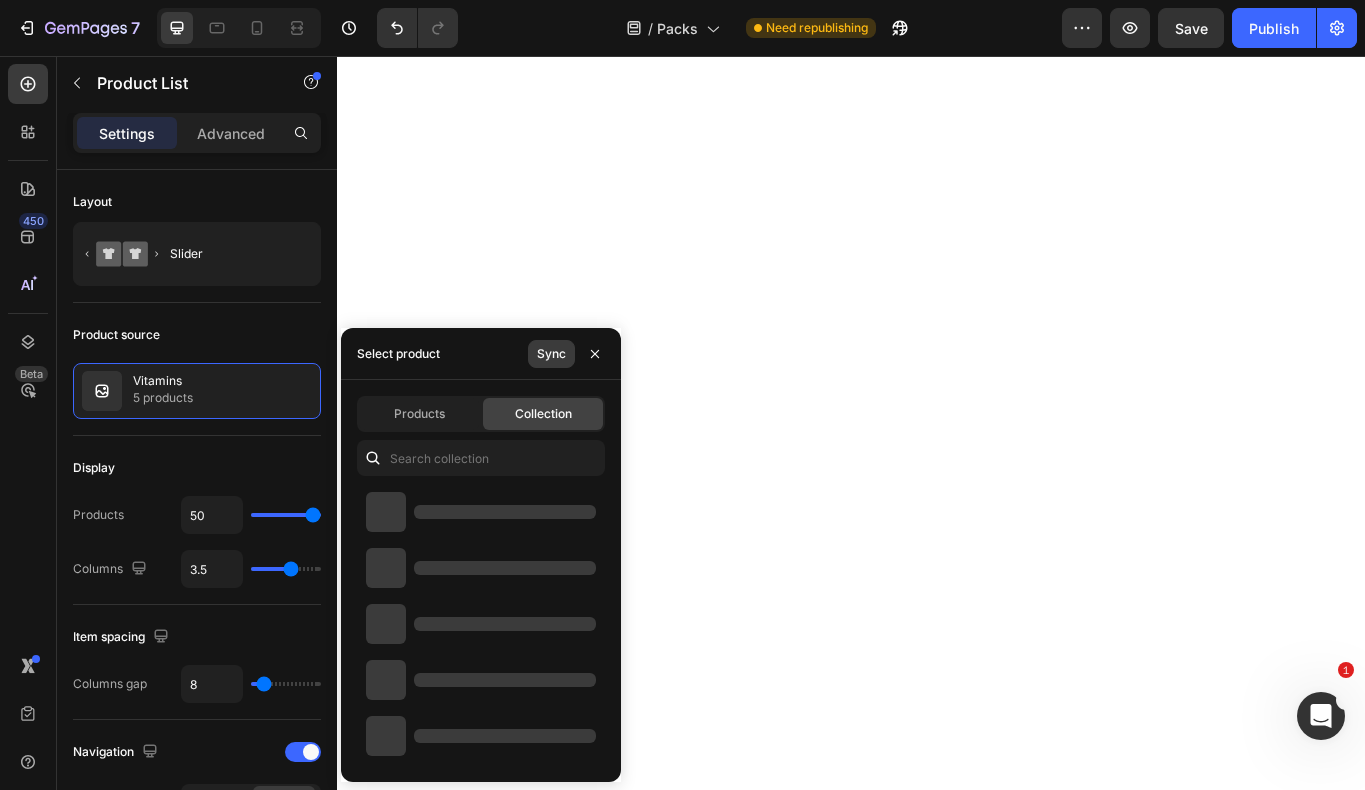 scroll, scrollTop: 0, scrollLeft: 0, axis: both 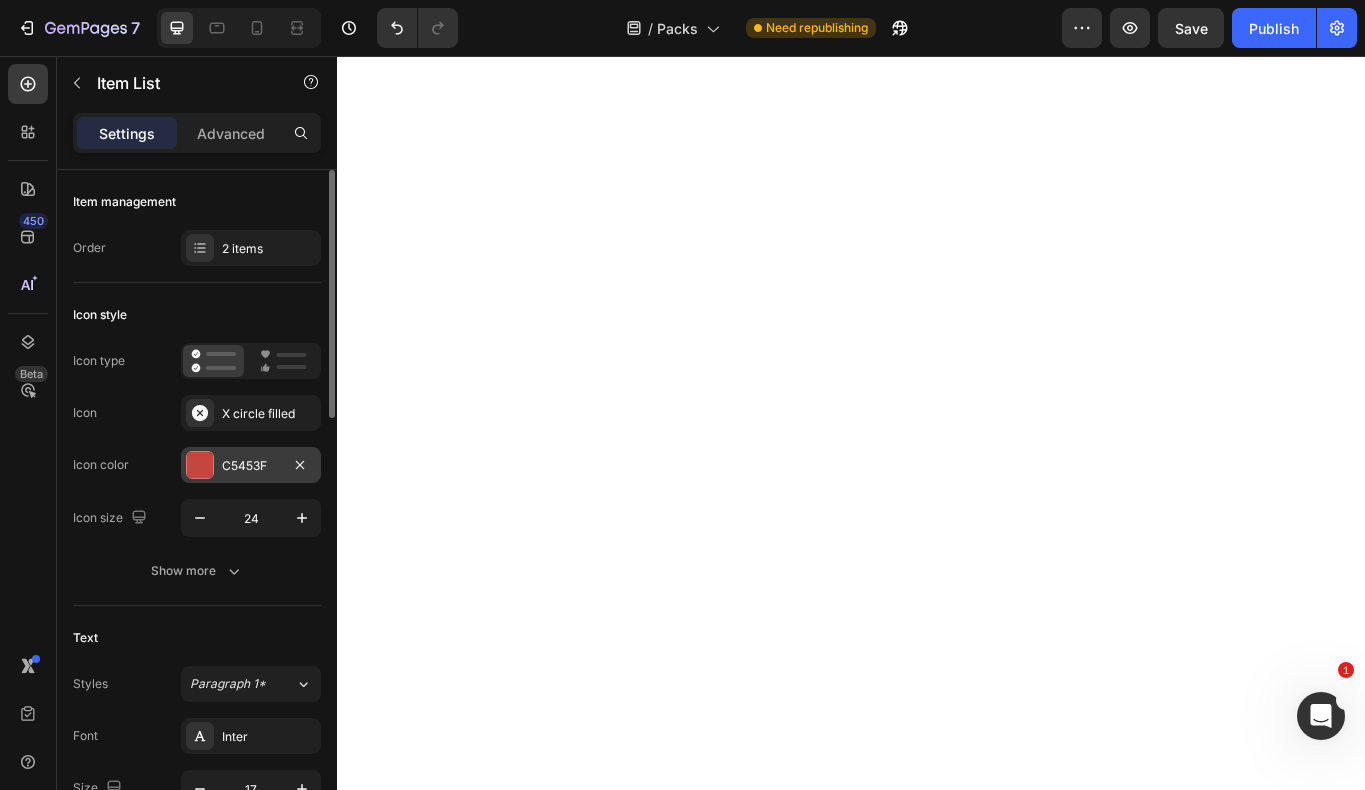 click at bounding box center [200, 465] 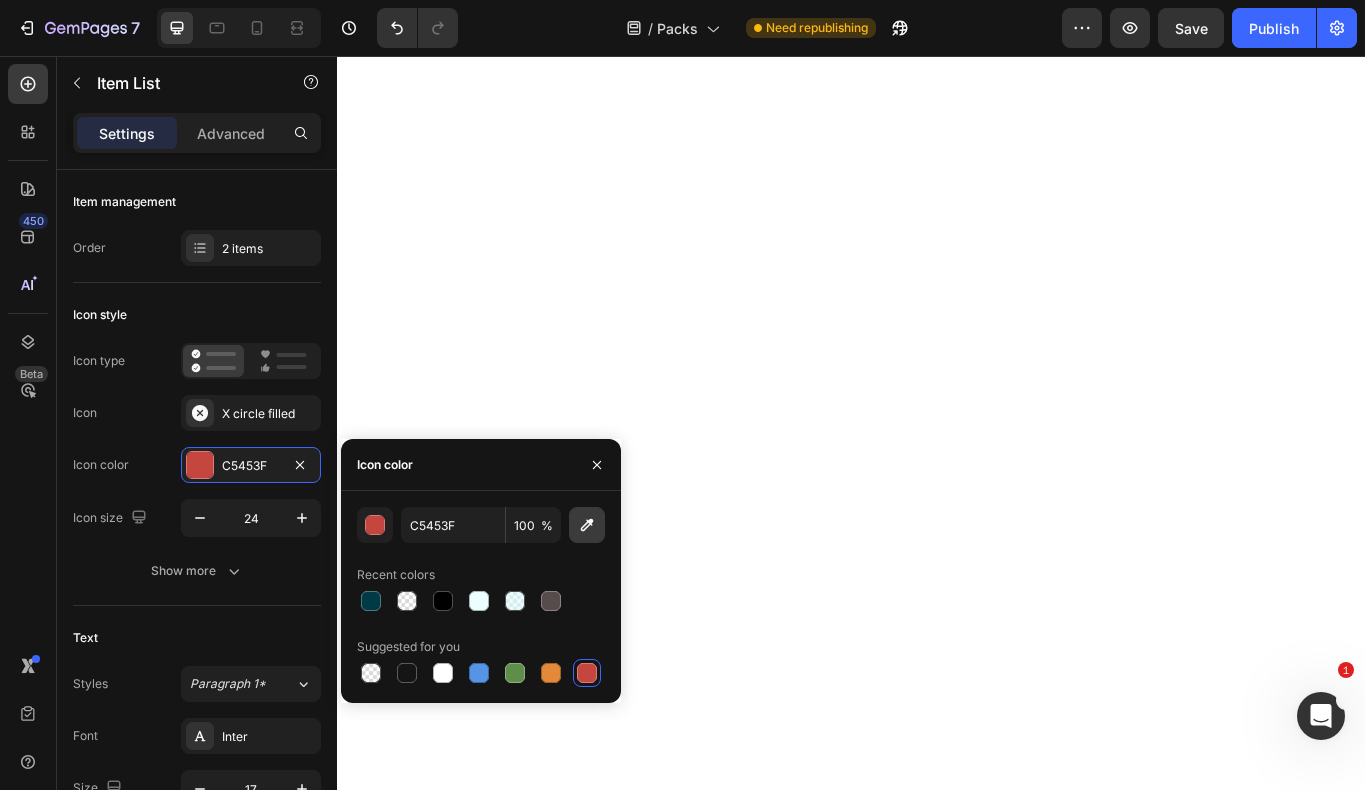 click 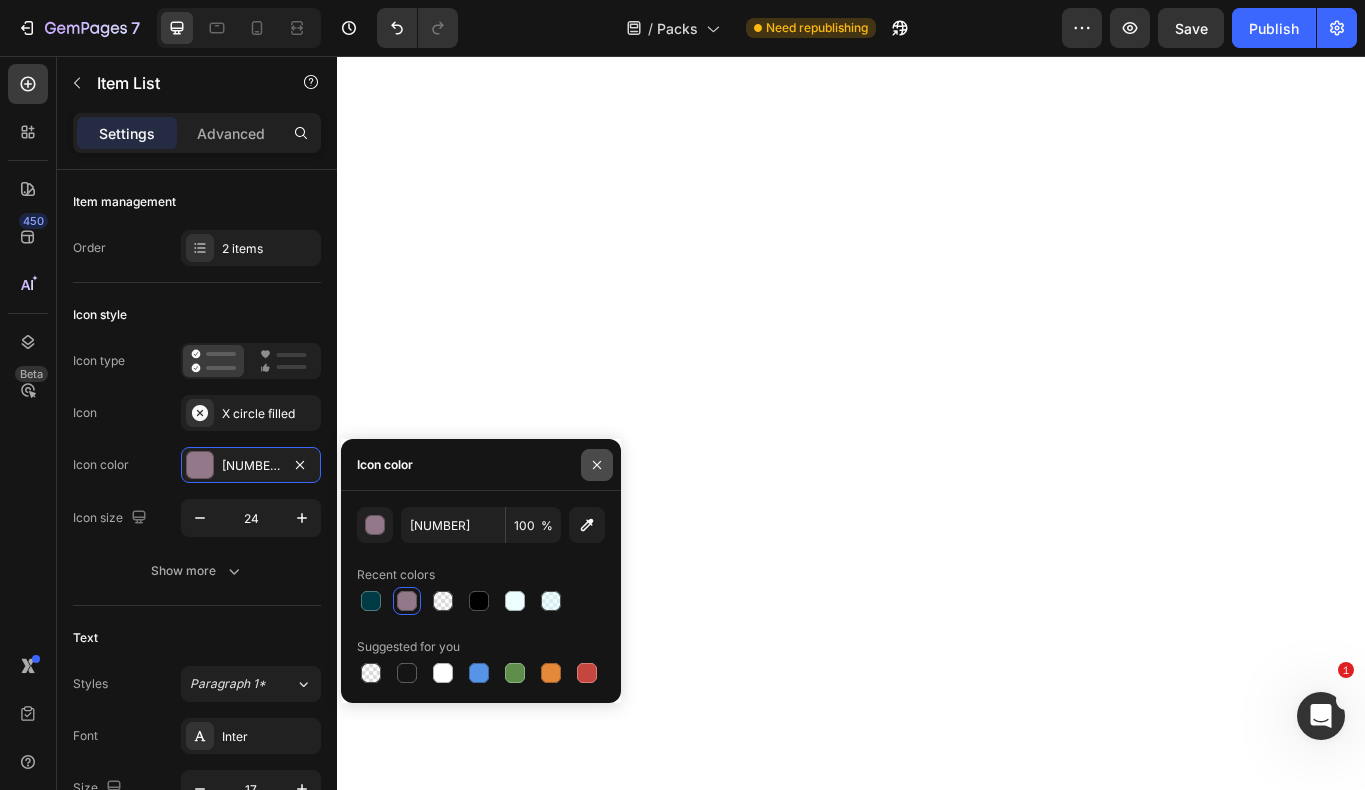 click 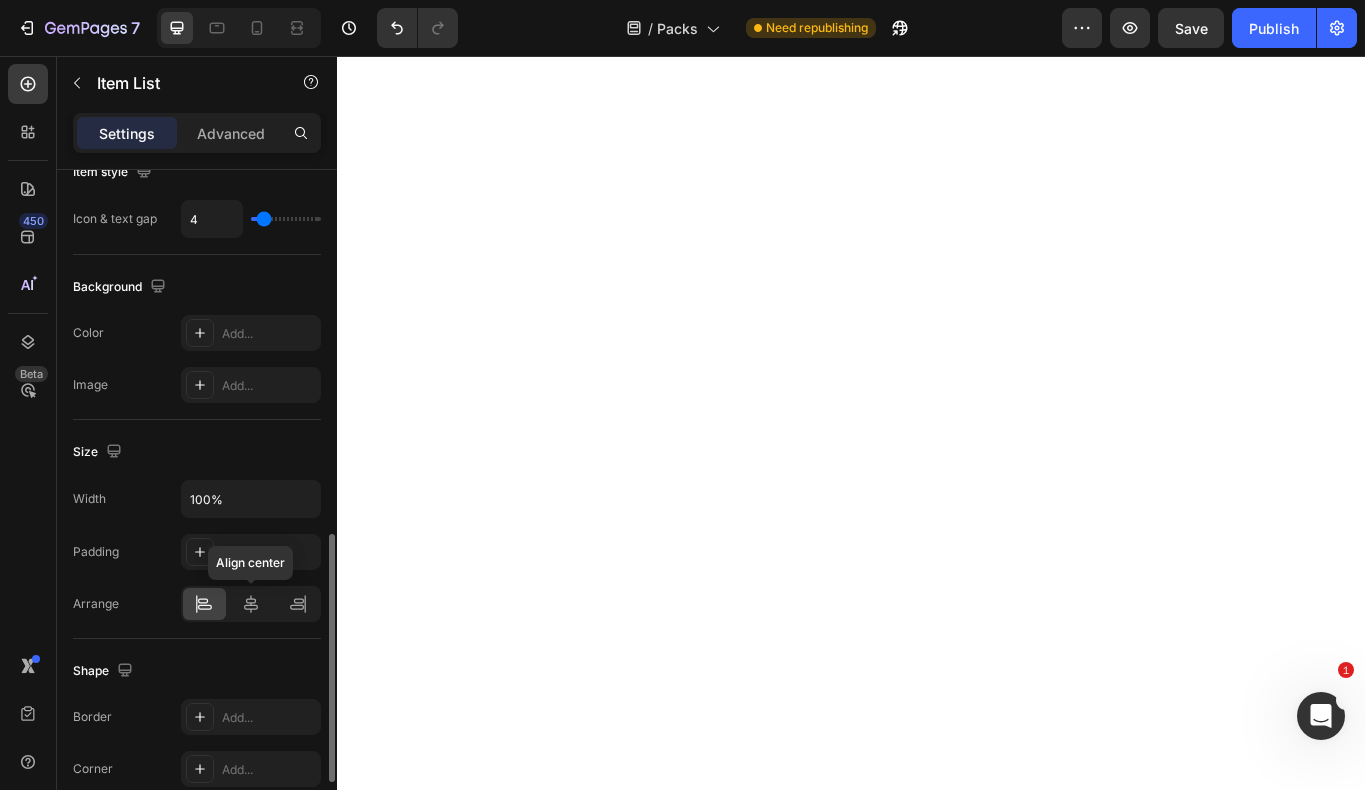 scroll, scrollTop: 966, scrollLeft: 0, axis: vertical 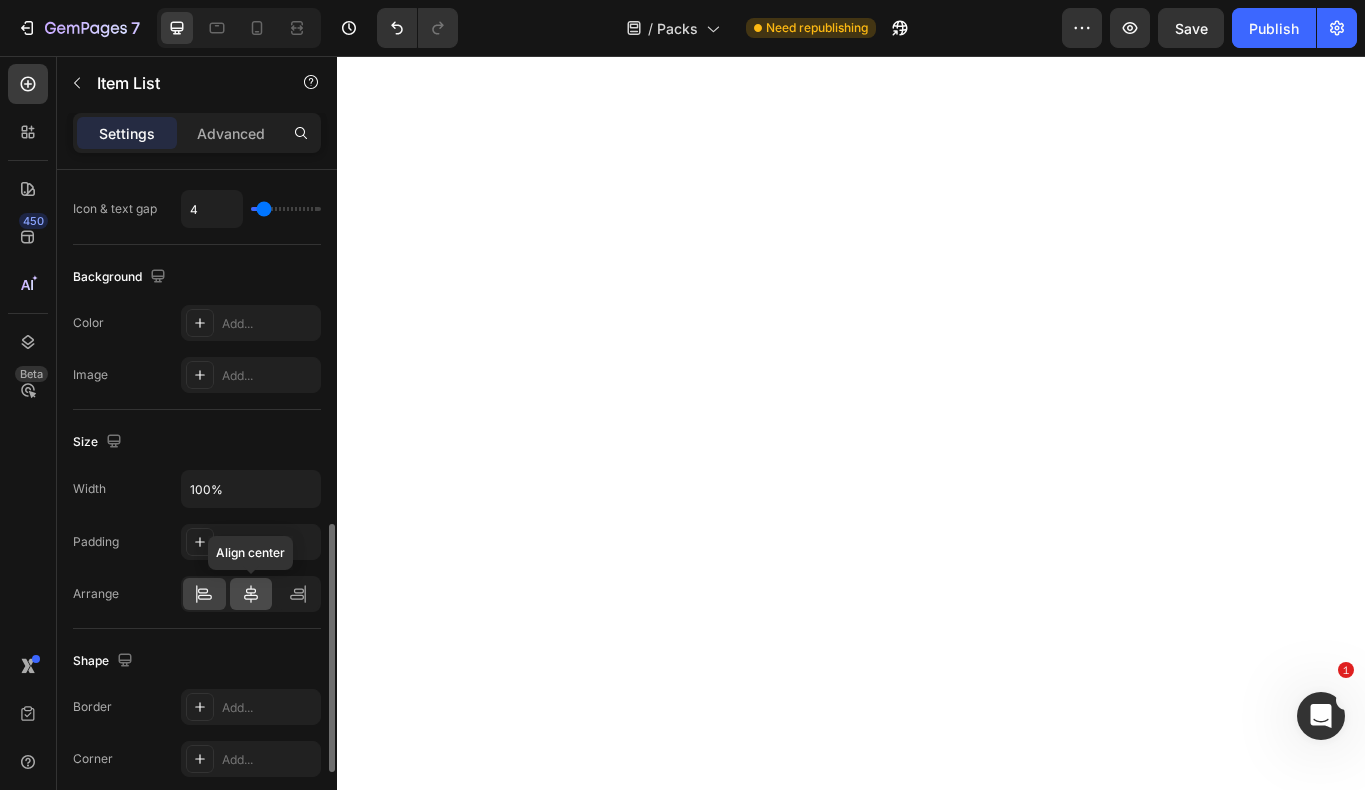 click 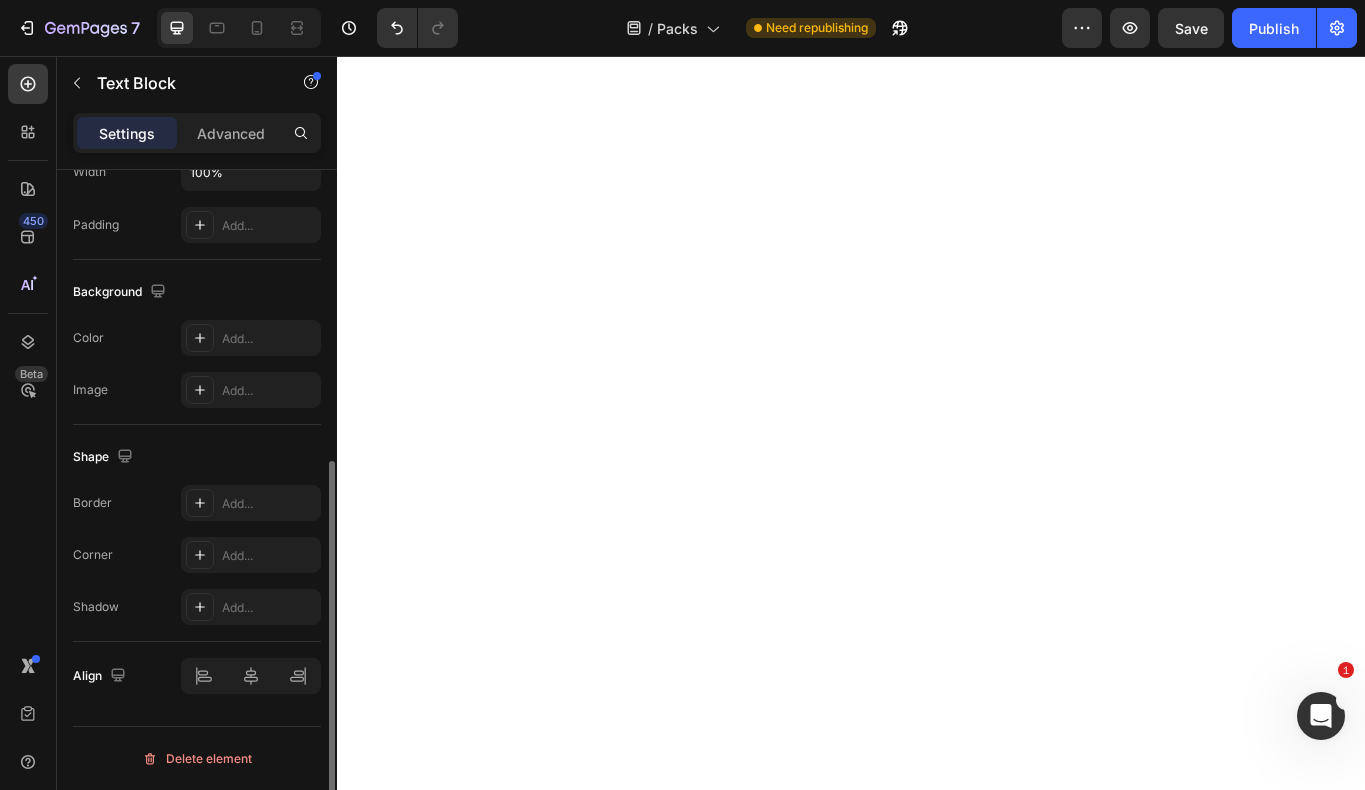 scroll, scrollTop: 0, scrollLeft: 0, axis: both 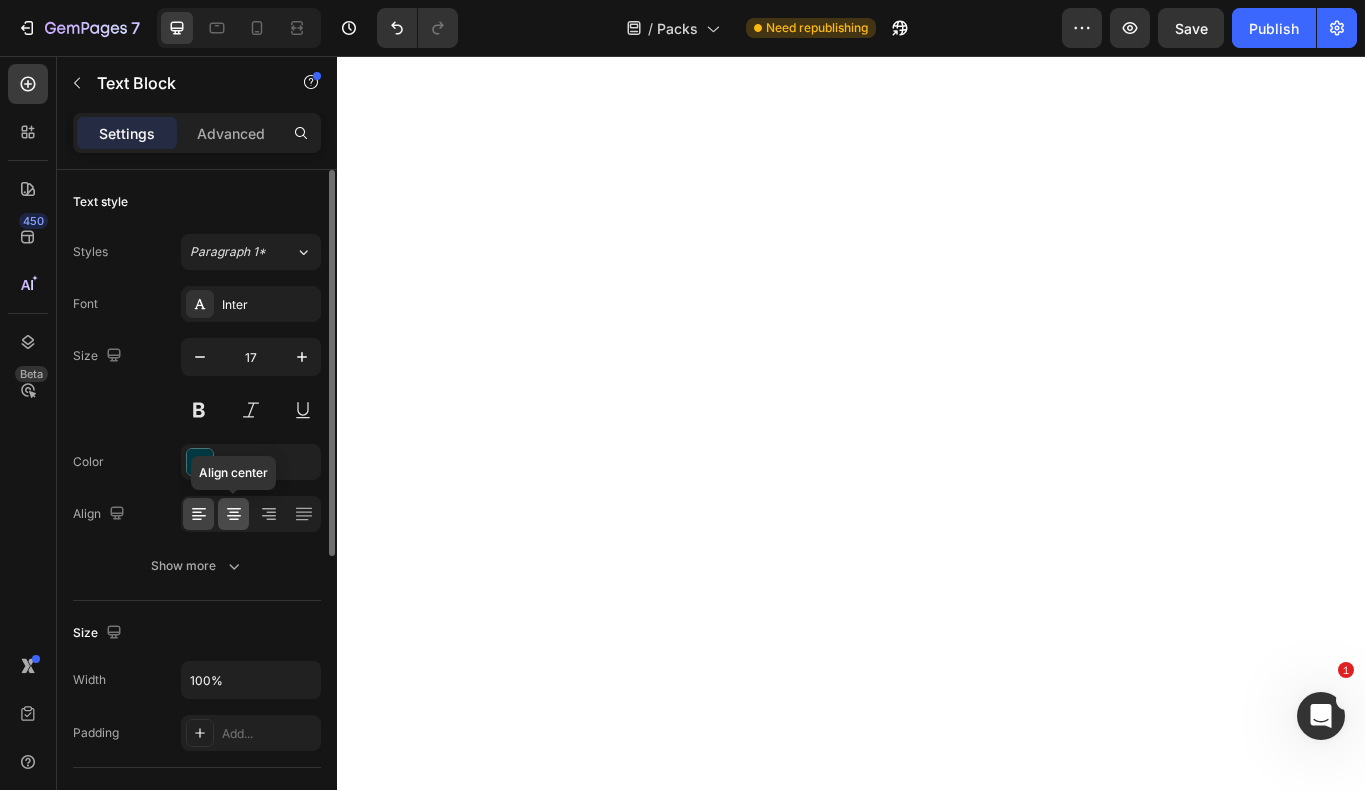 click 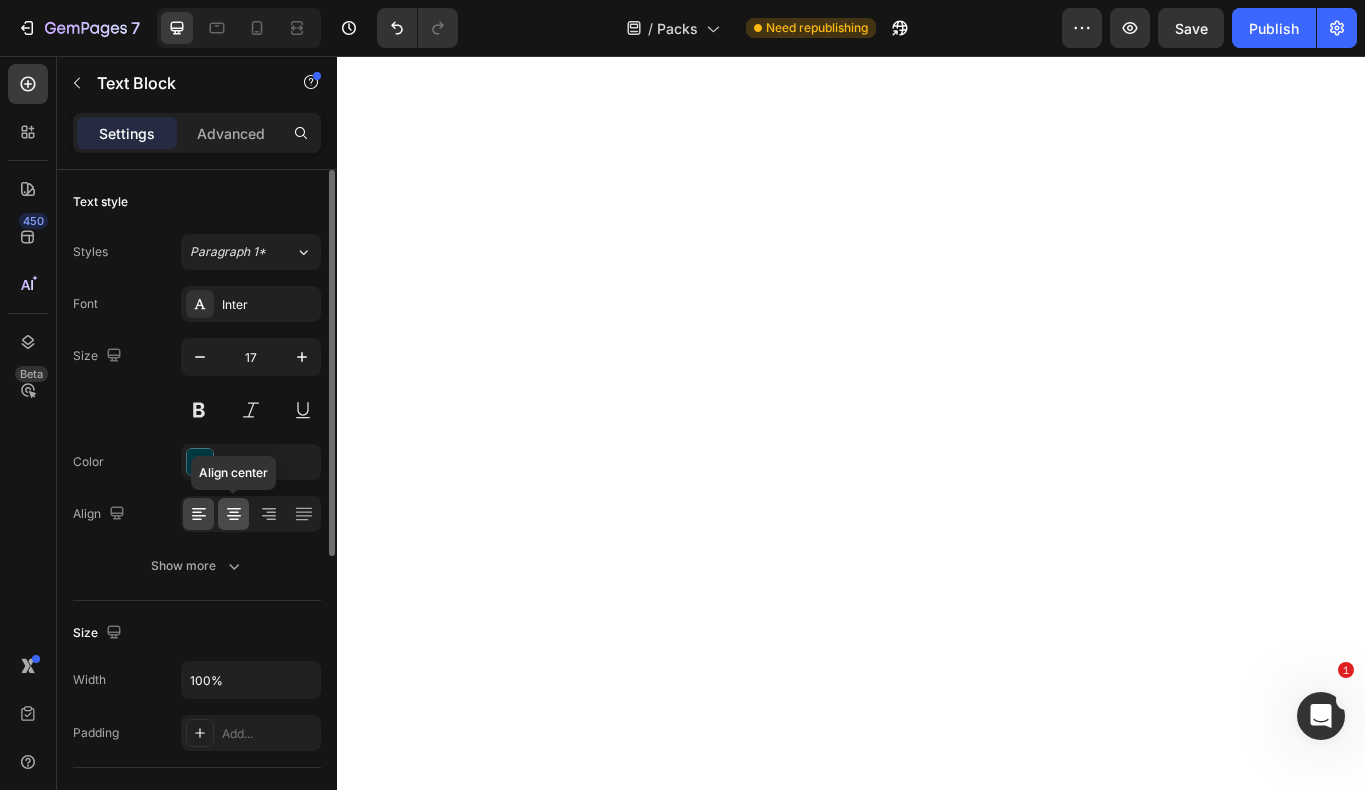click 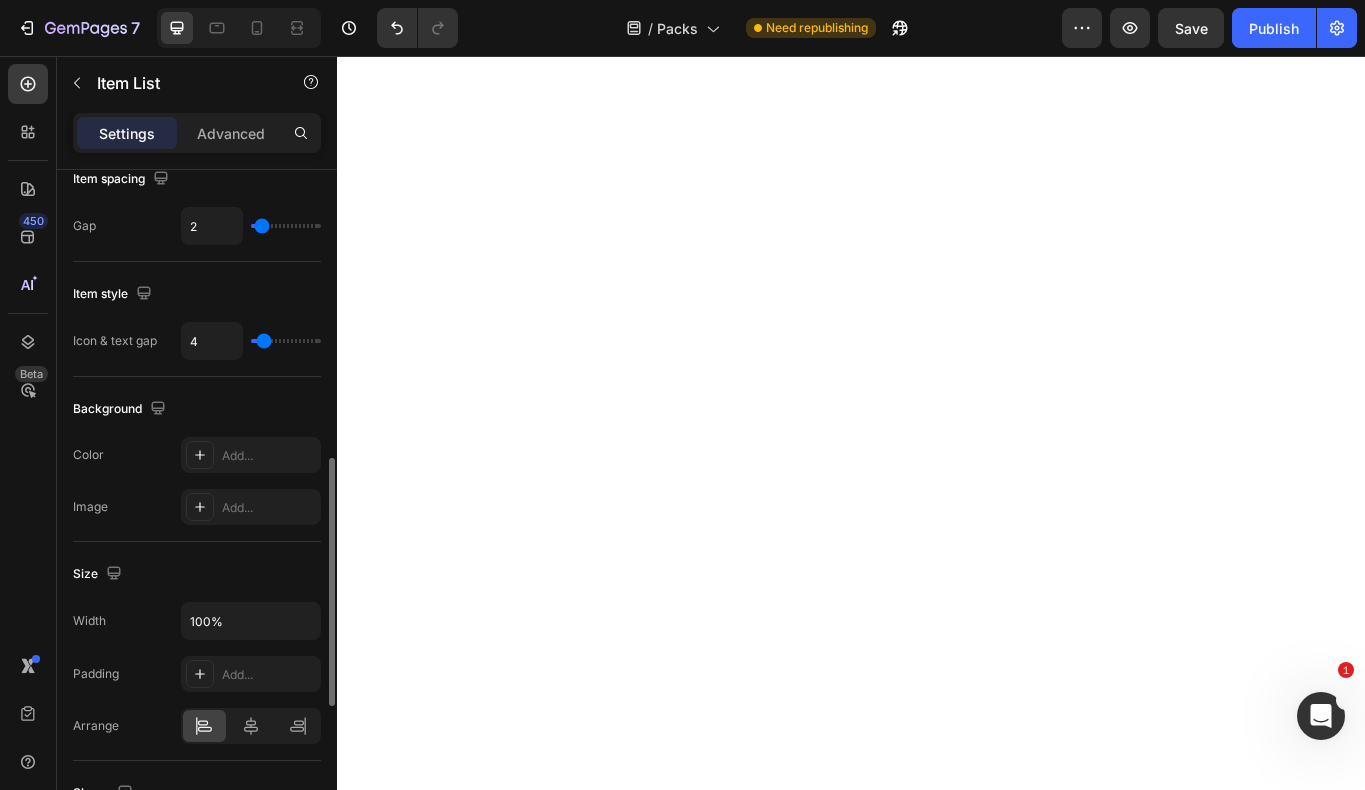 scroll, scrollTop: 849, scrollLeft: 0, axis: vertical 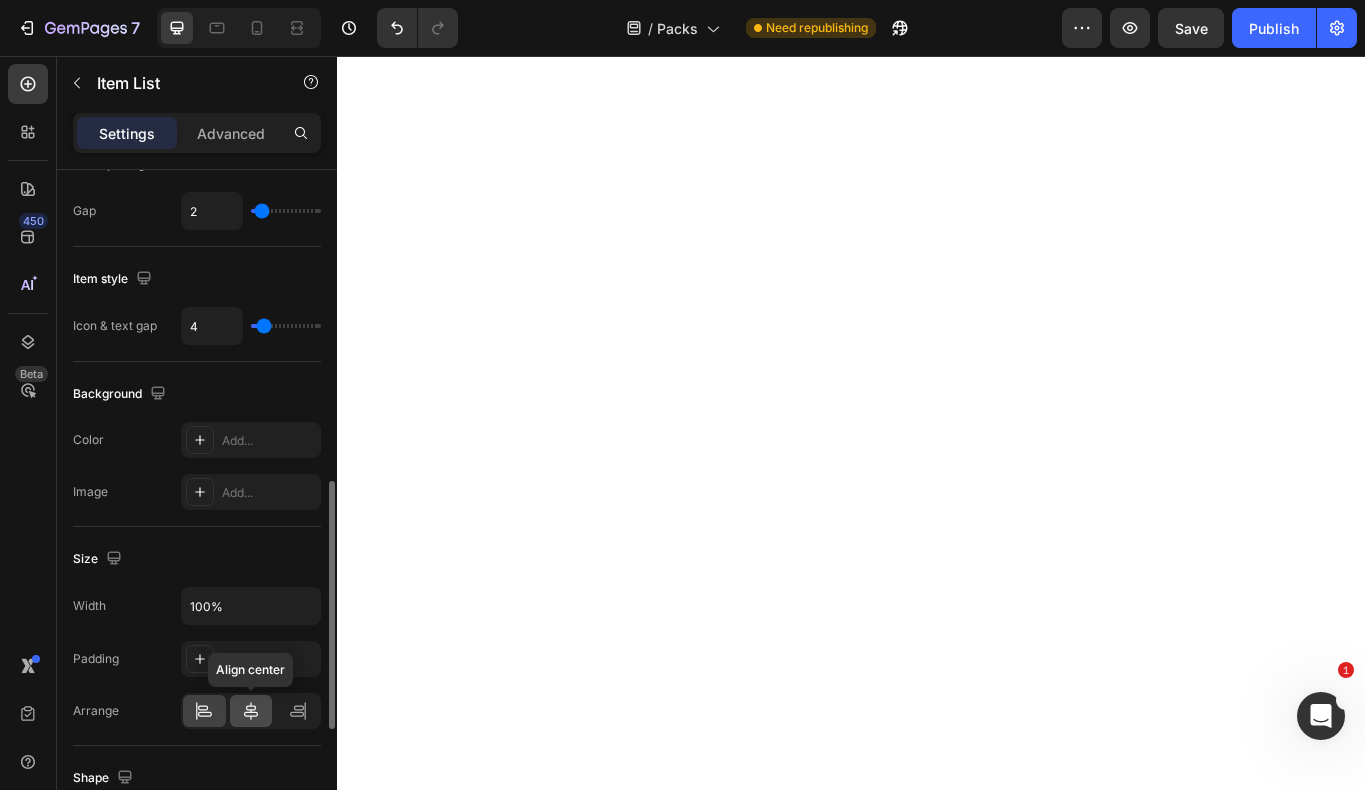 click 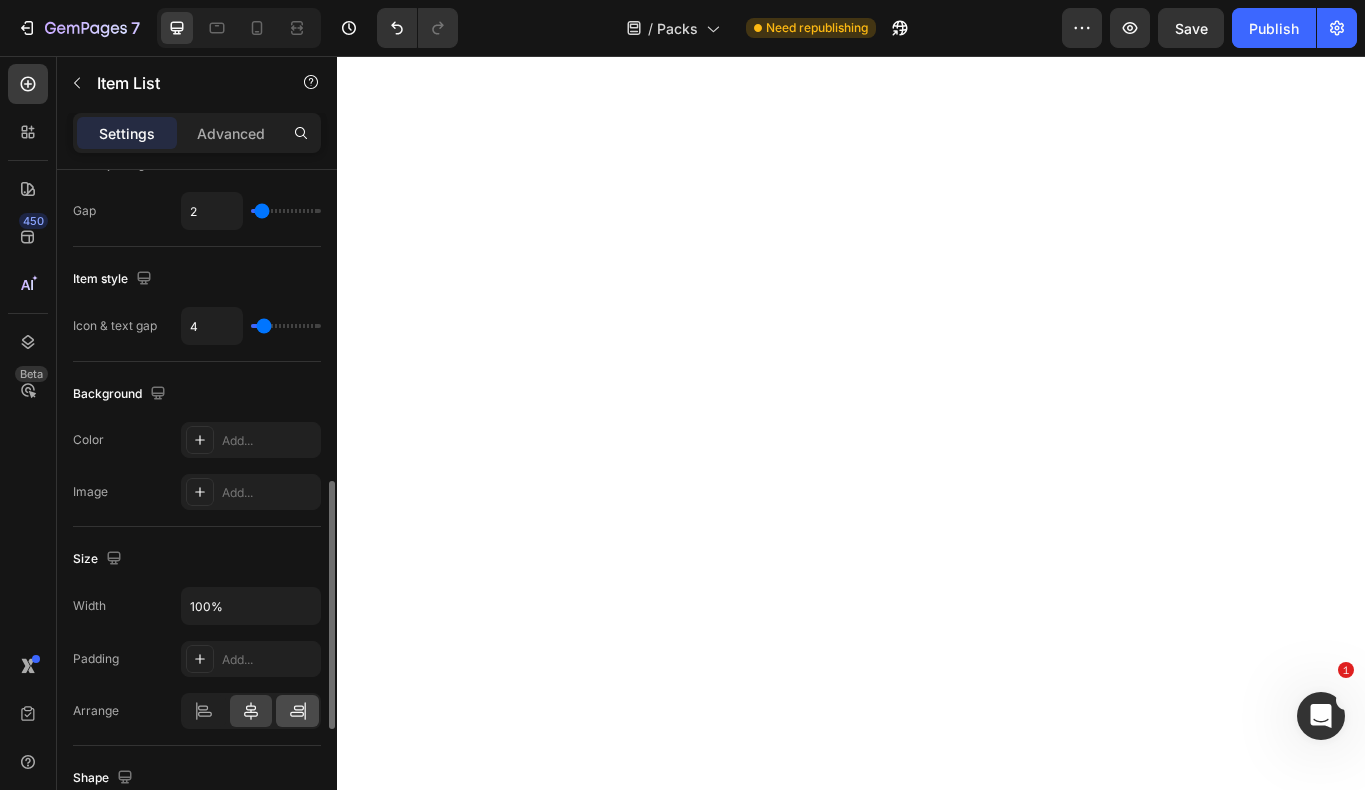 scroll, scrollTop: 0, scrollLeft: 0, axis: both 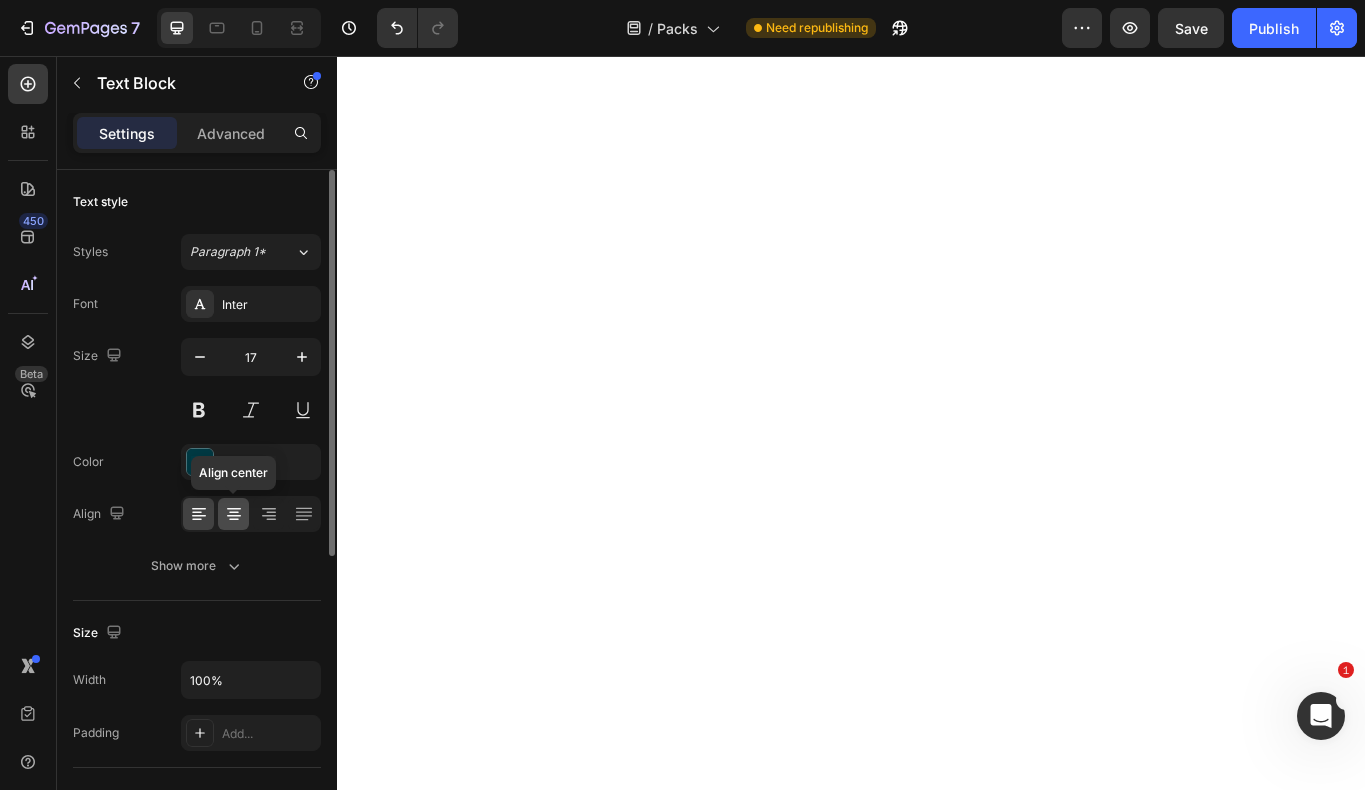 click 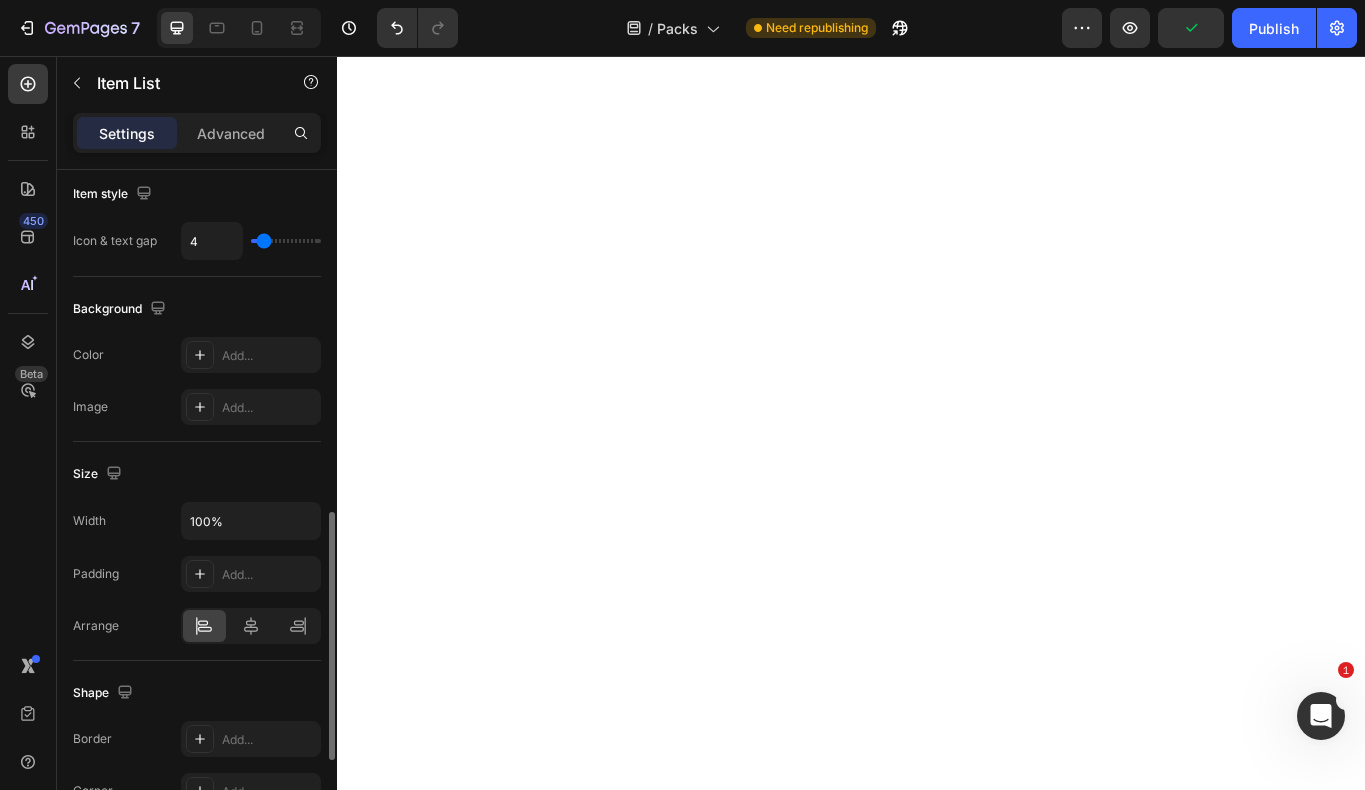 scroll, scrollTop: 936, scrollLeft: 0, axis: vertical 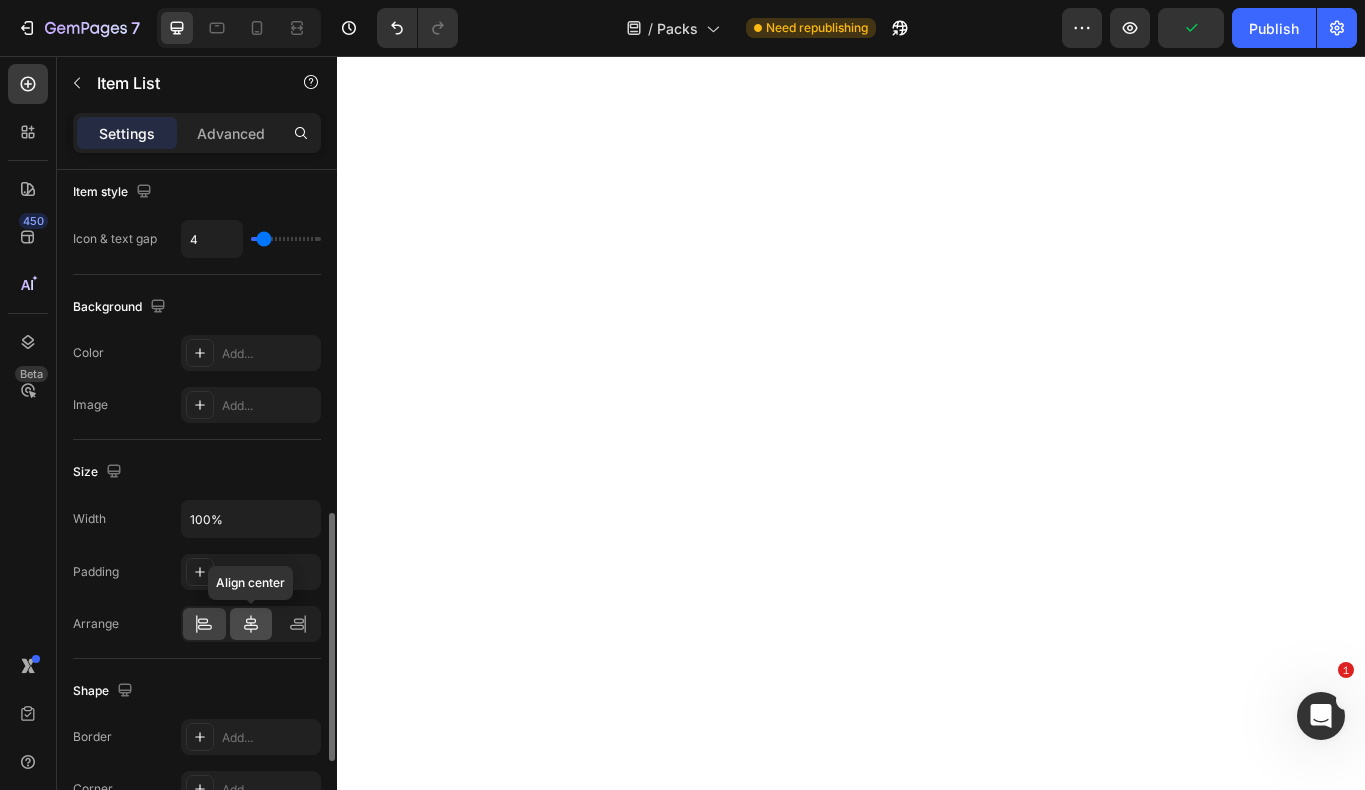 click 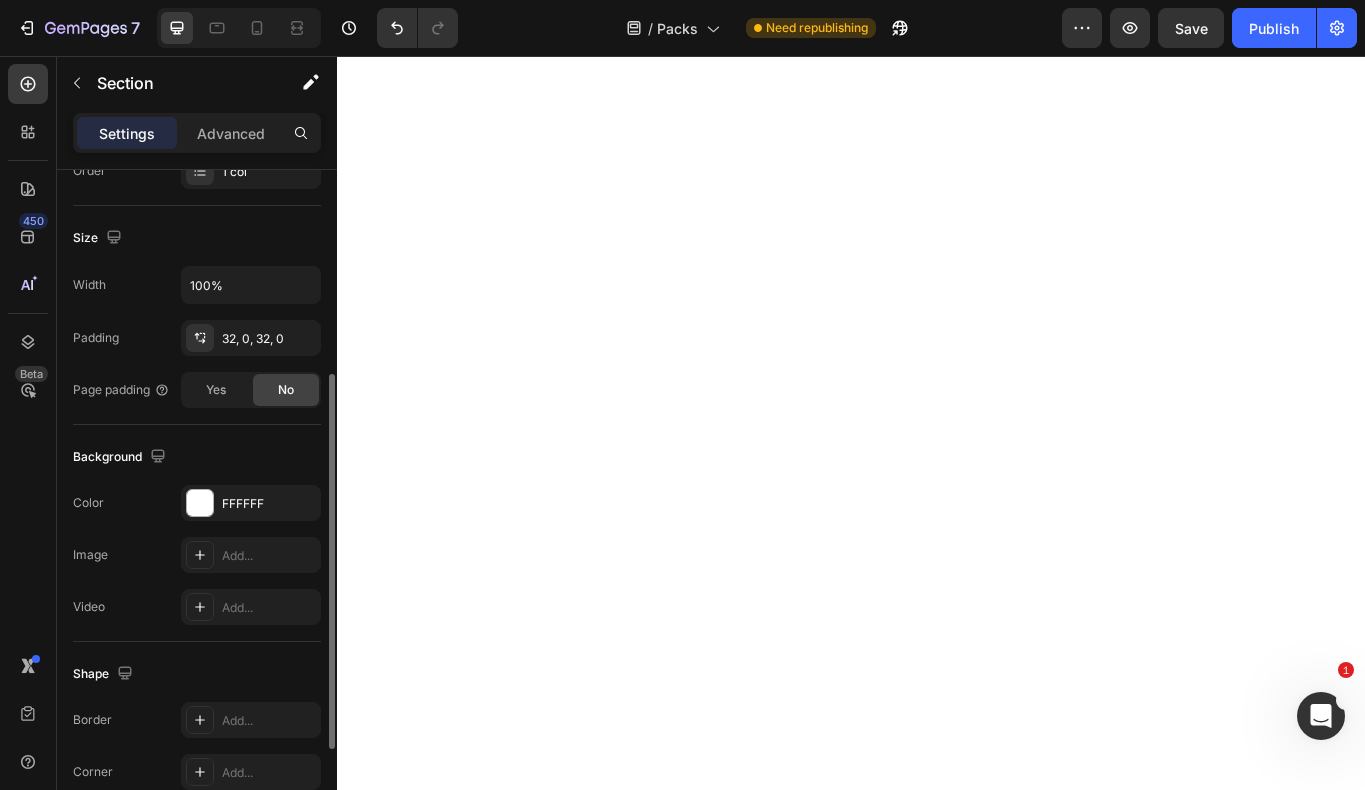 scroll, scrollTop: 400, scrollLeft: 0, axis: vertical 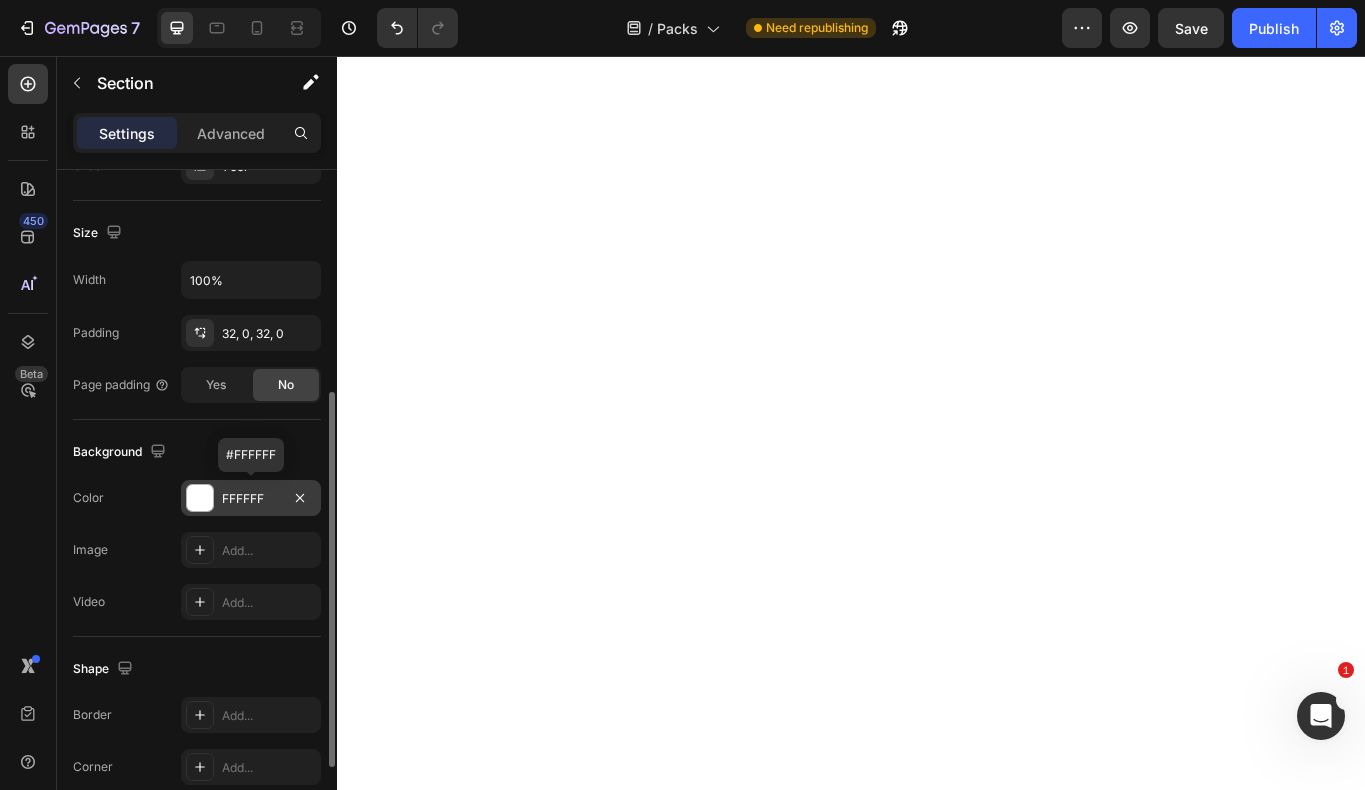 click at bounding box center (200, 498) 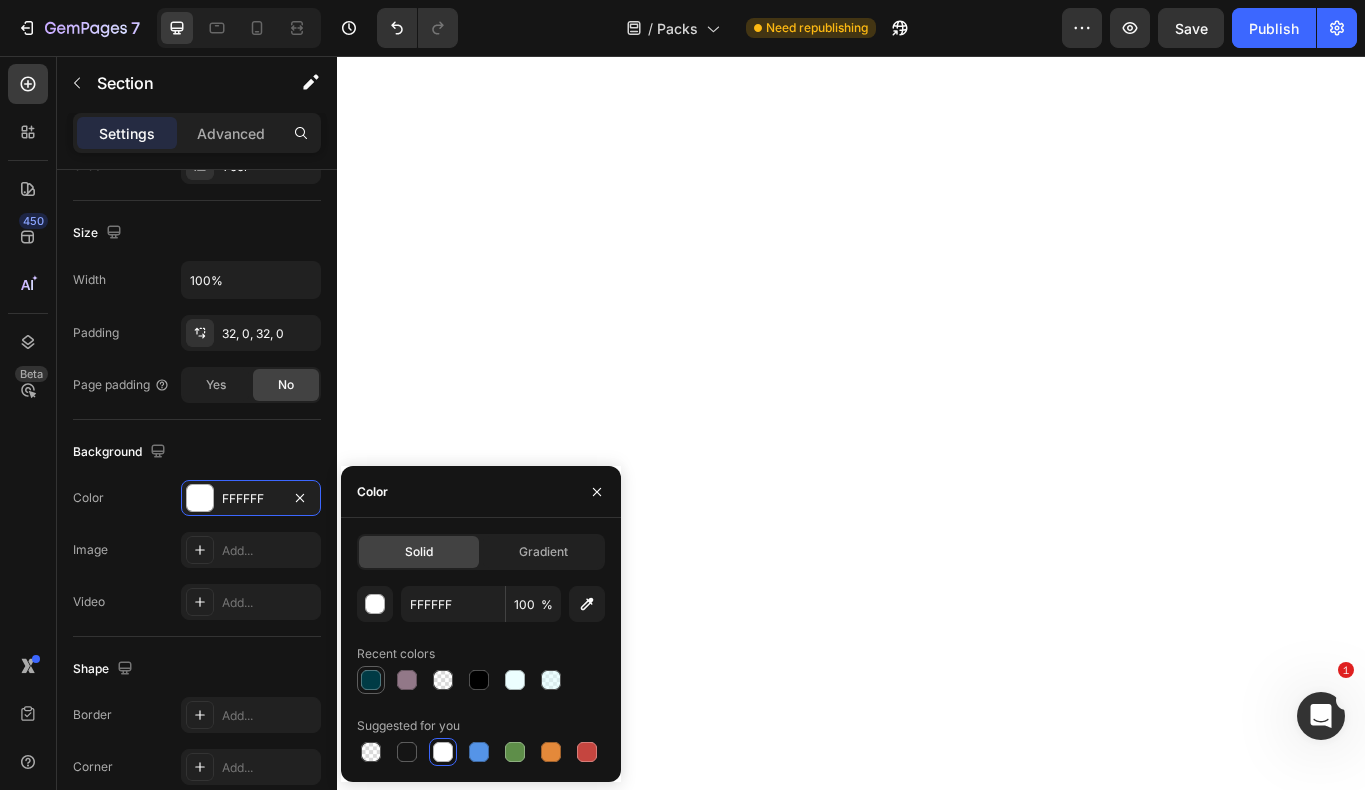 click at bounding box center [371, 680] 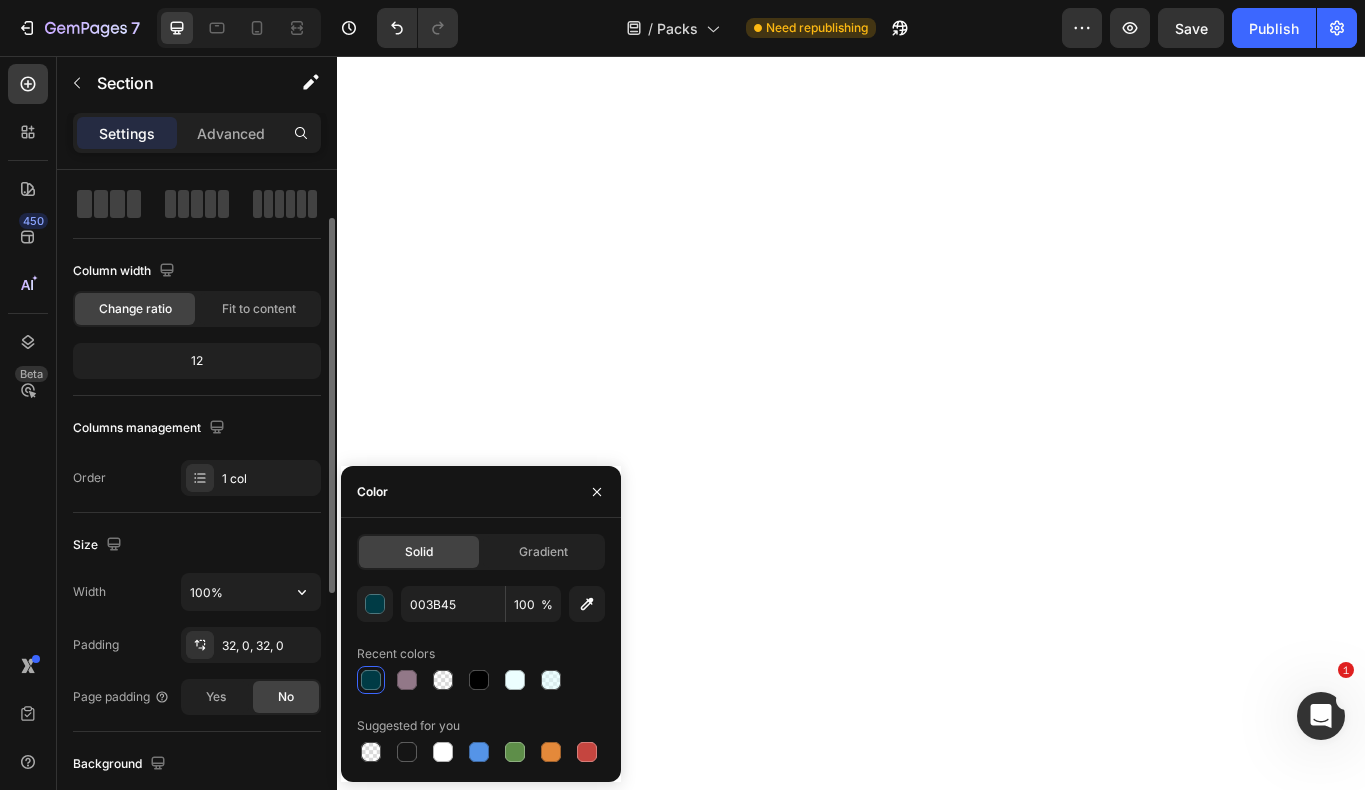 scroll, scrollTop: 0, scrollLeft: 0, axis: both 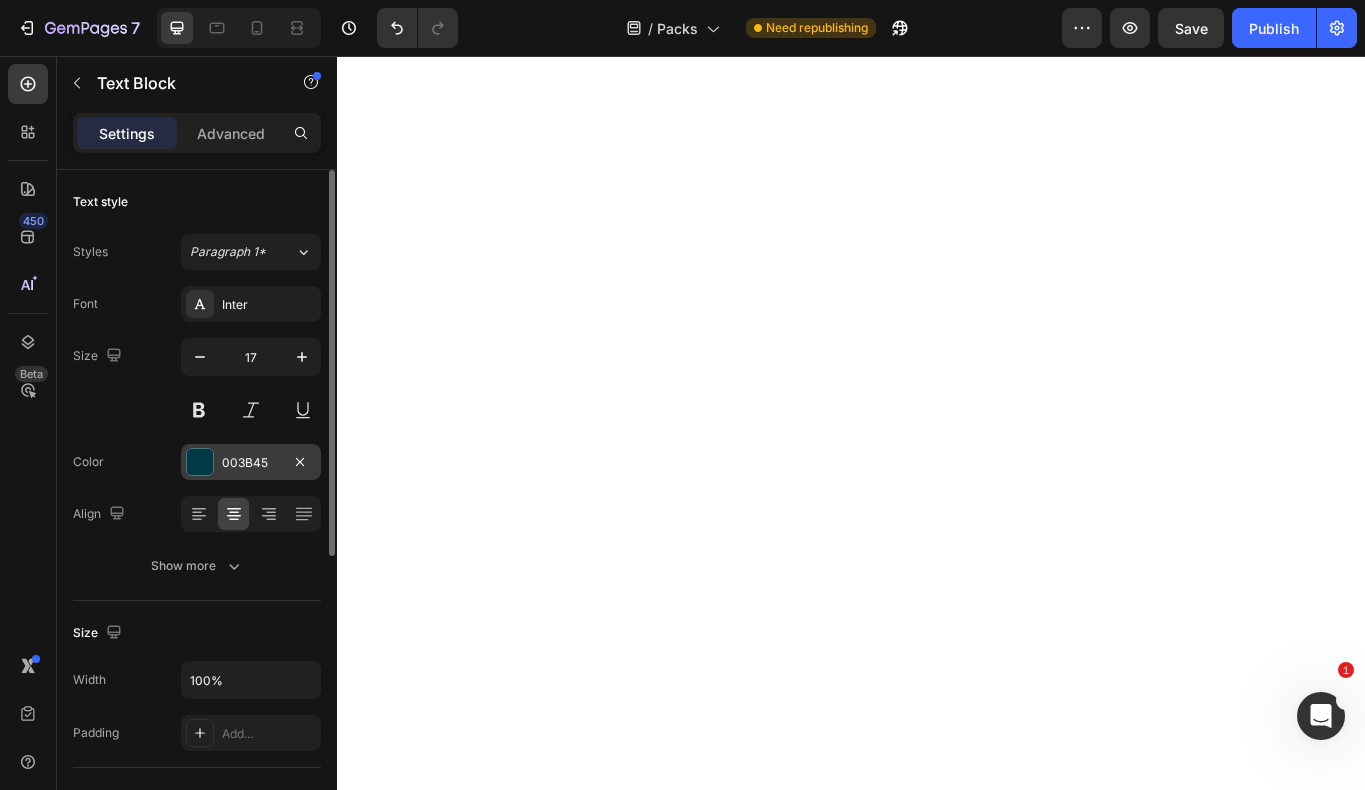 click at bounding box center (200, 462) 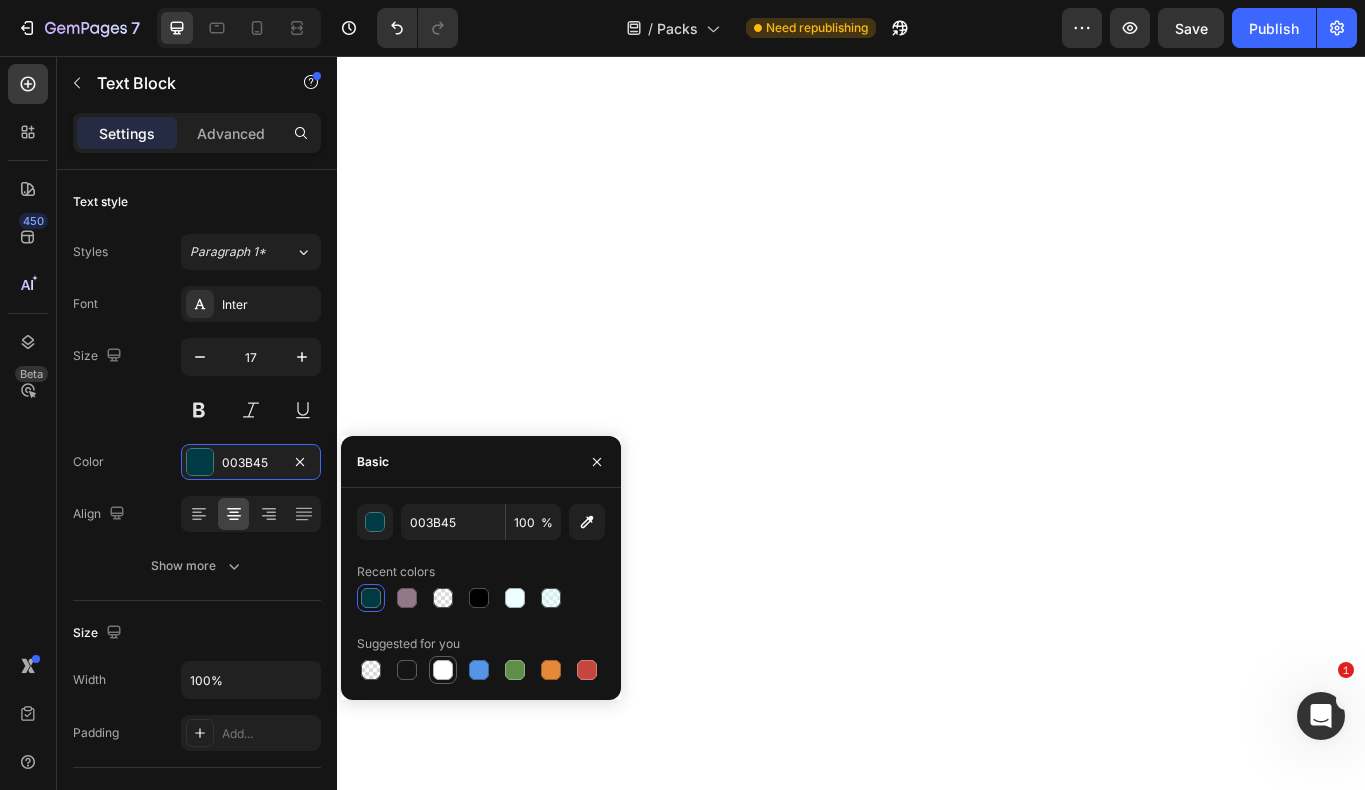 click at bounding box center [443, 670] 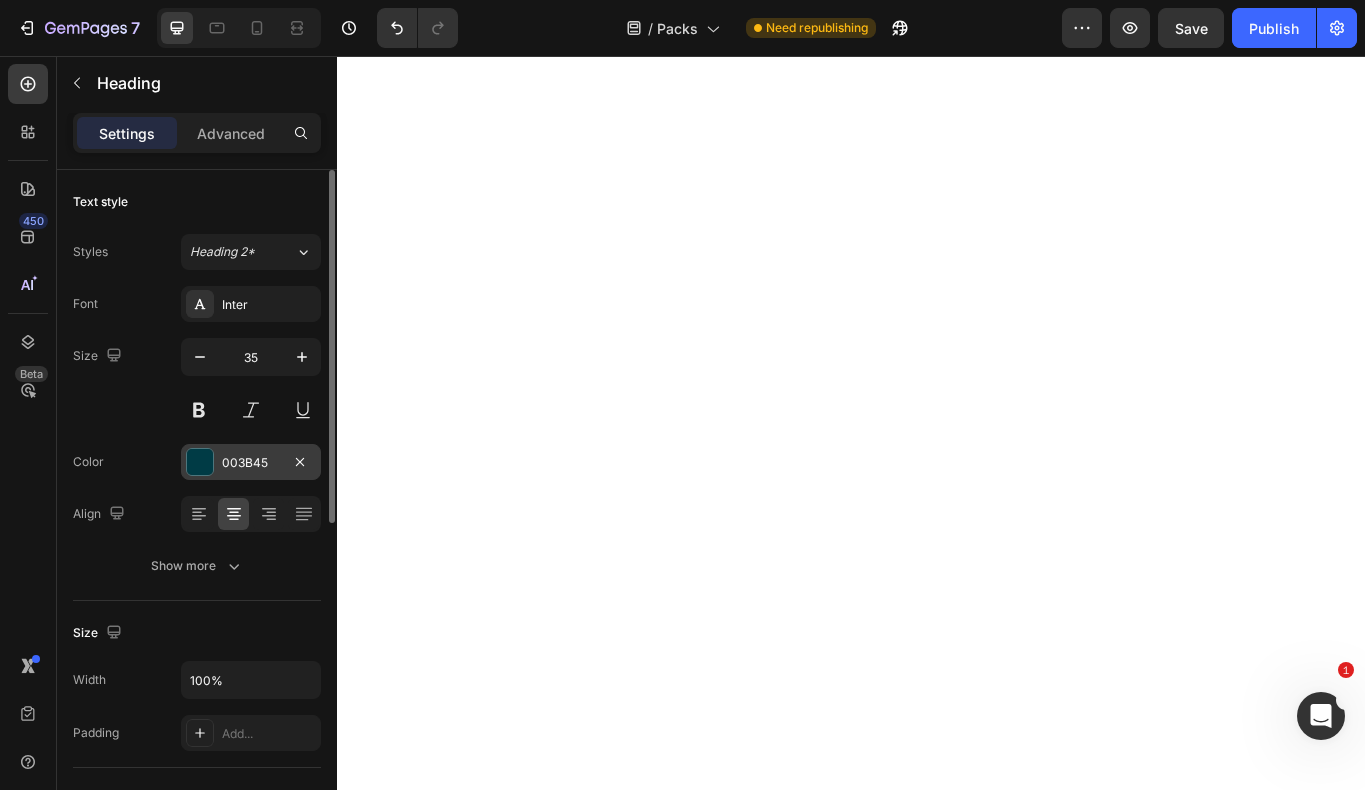 click at bounding box center [200, 462] 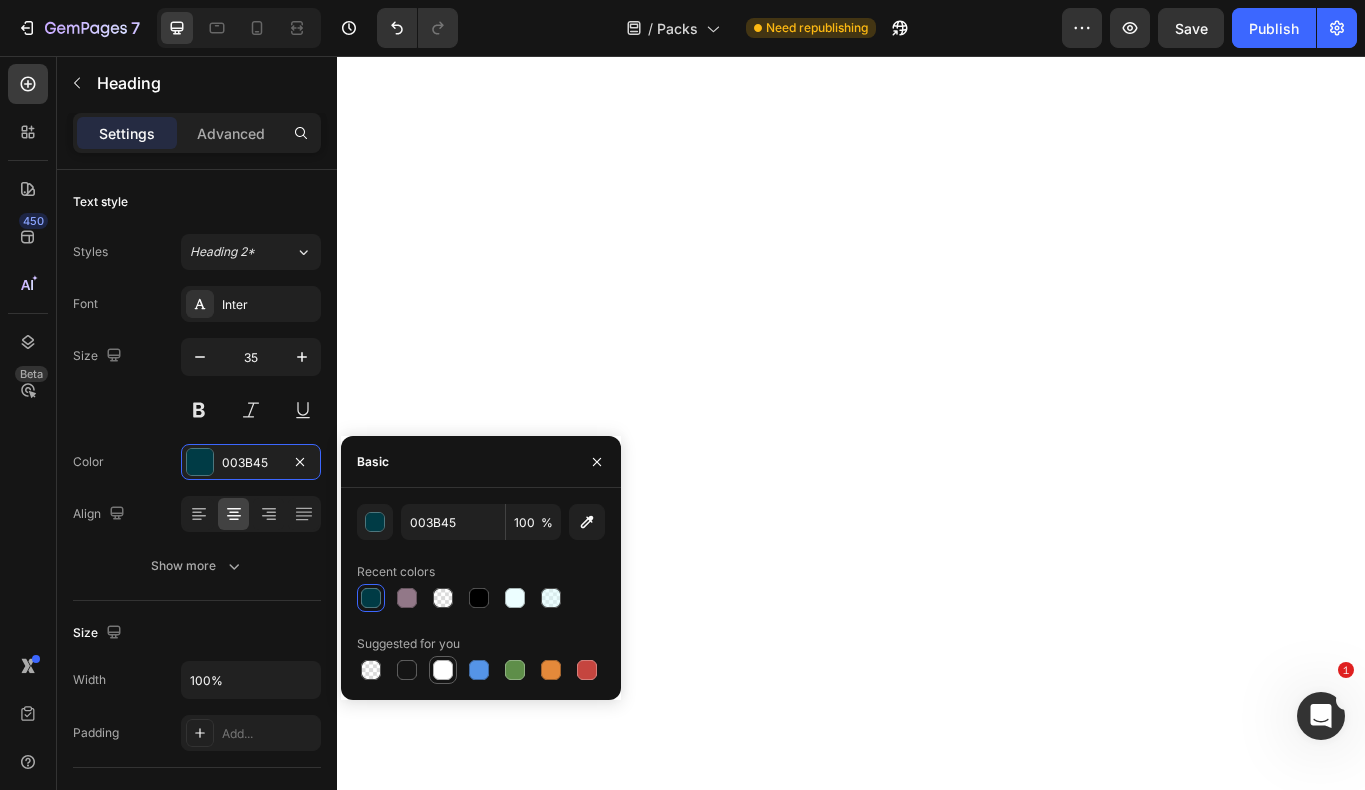 click at bounding box center [443, 670] 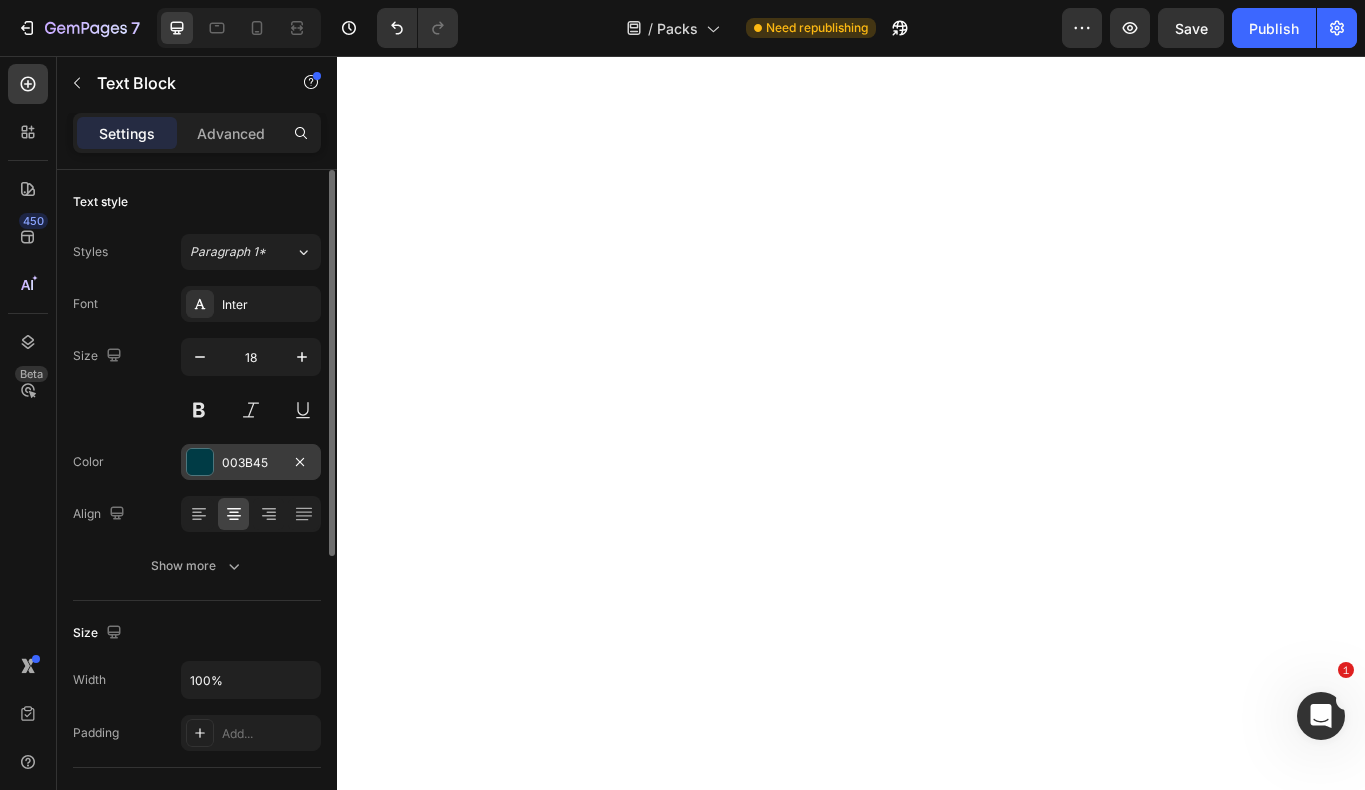 click at bounding box center (200, 462) 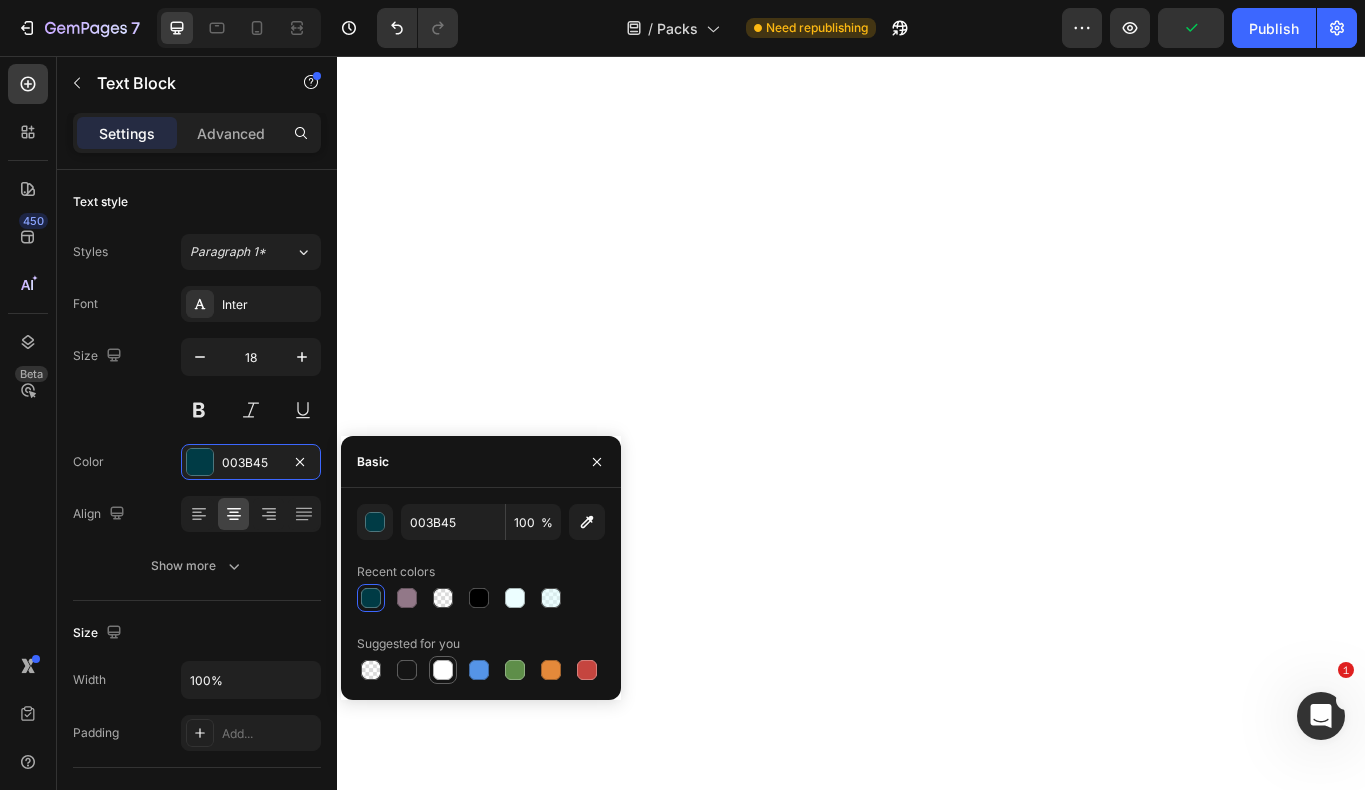 click at bounding box center [443, 670] 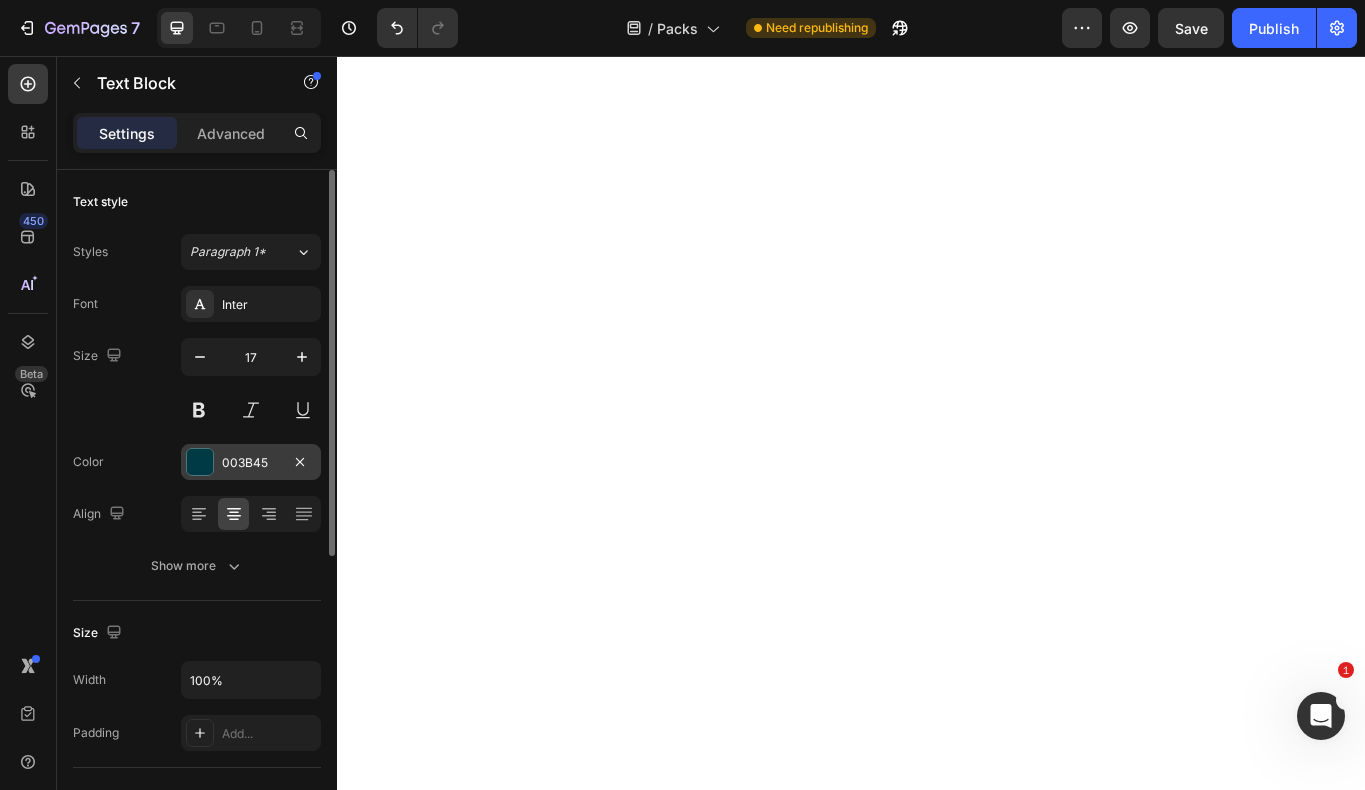 click at bounding box center [200, 462] 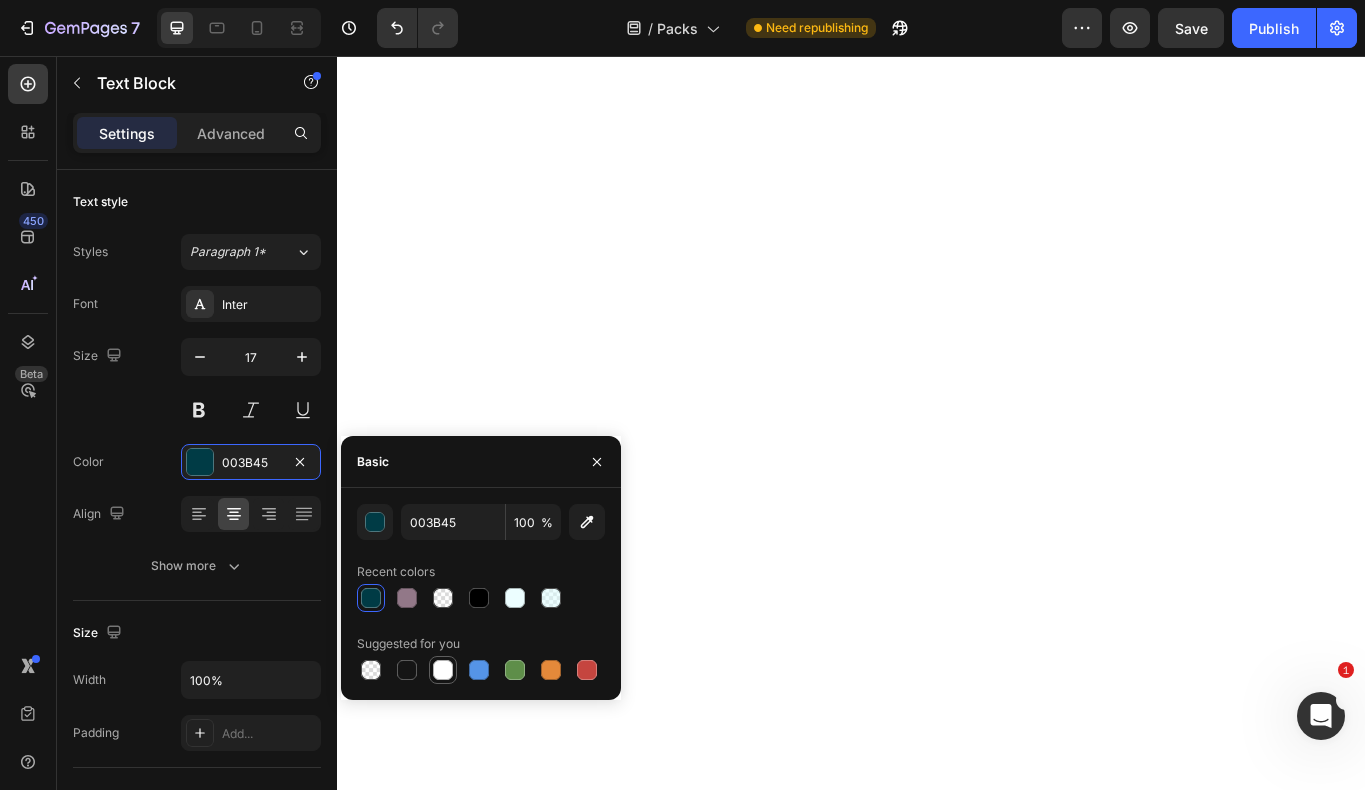 click at bounding box center (443, 670) 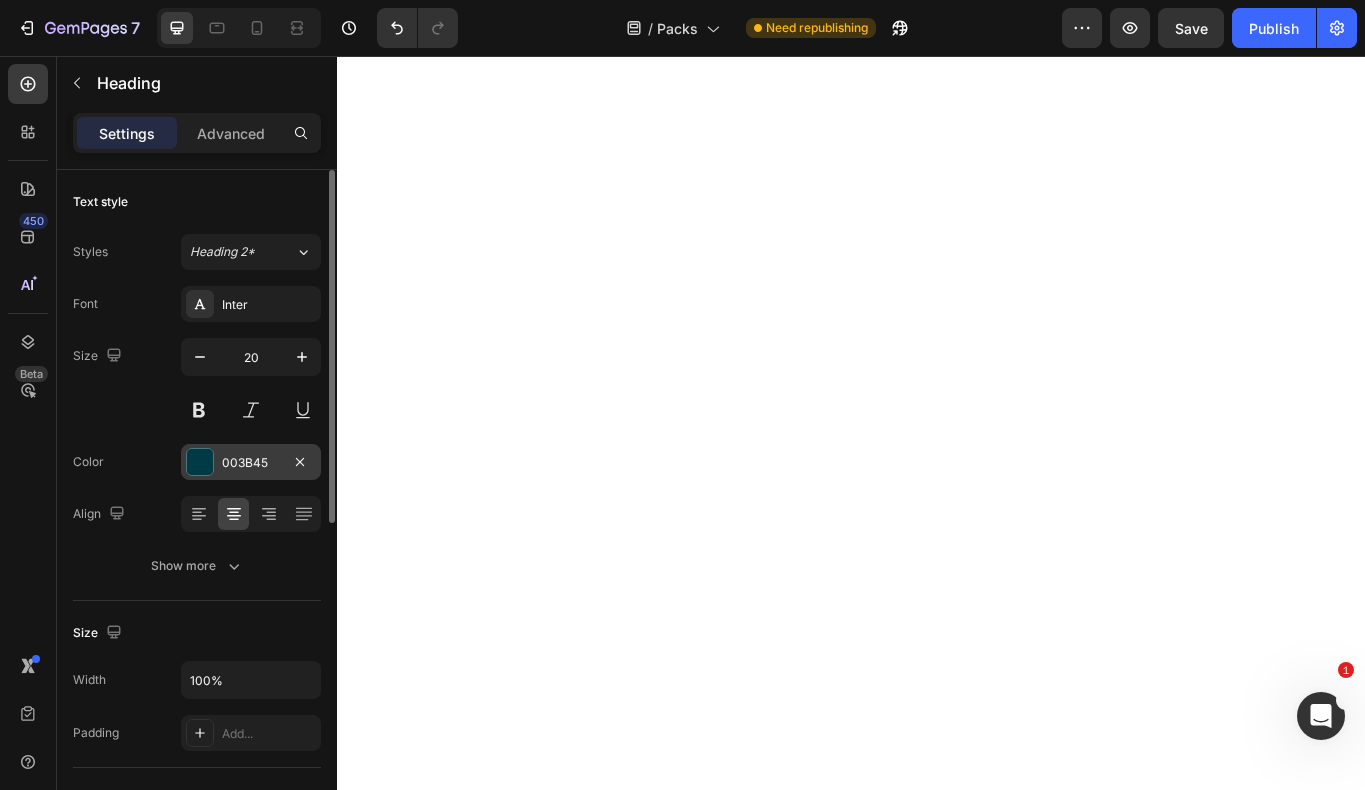 click at bounding box center (200, 462) 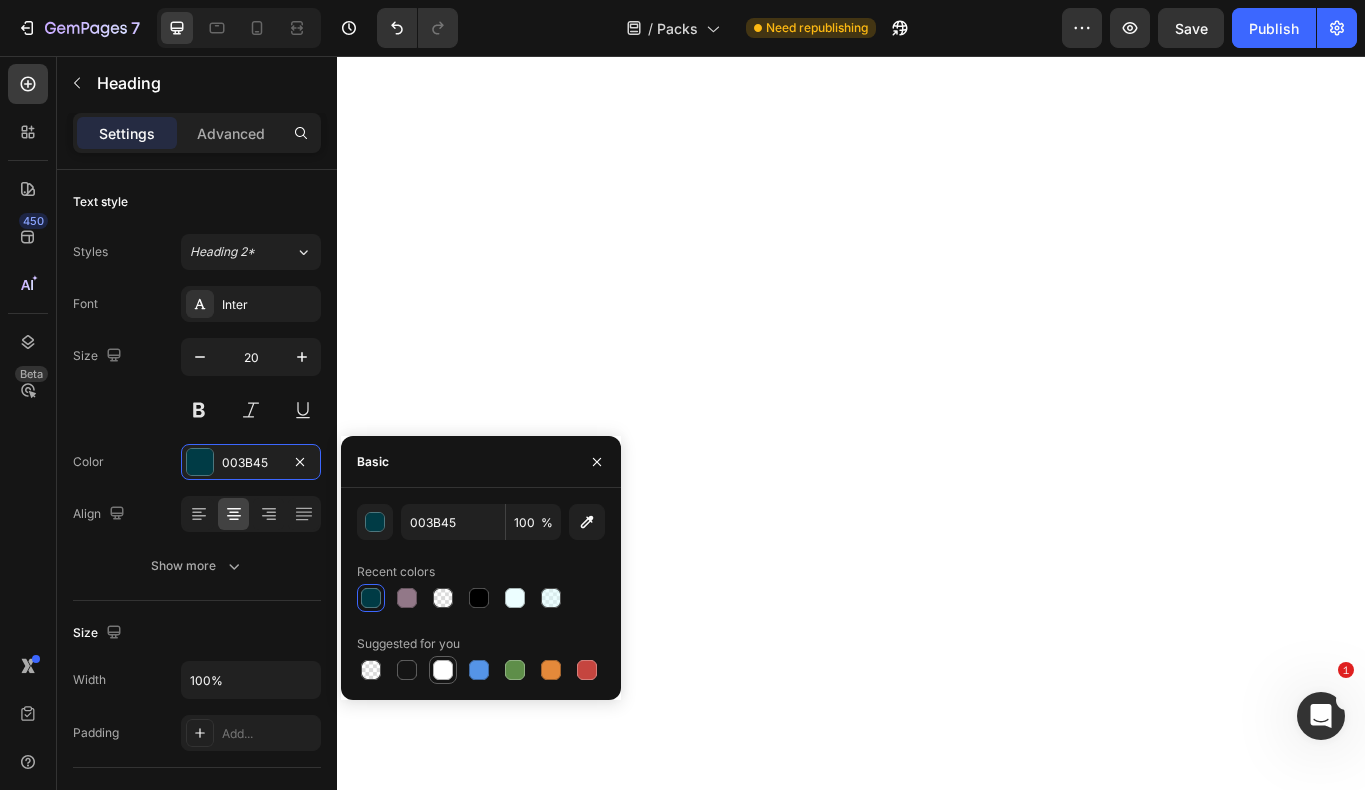 click at bounding box center [443, 670] 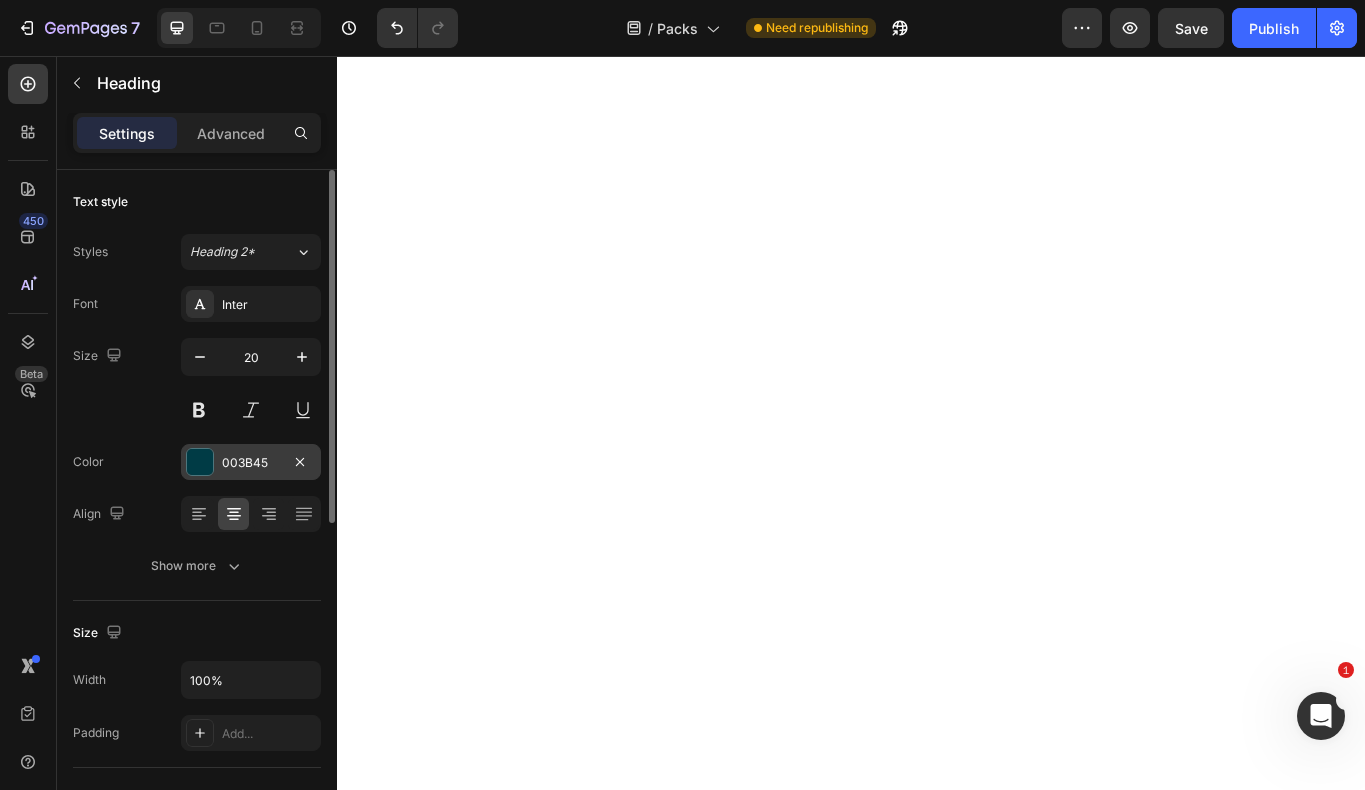 click at bounding box center (200, 462) 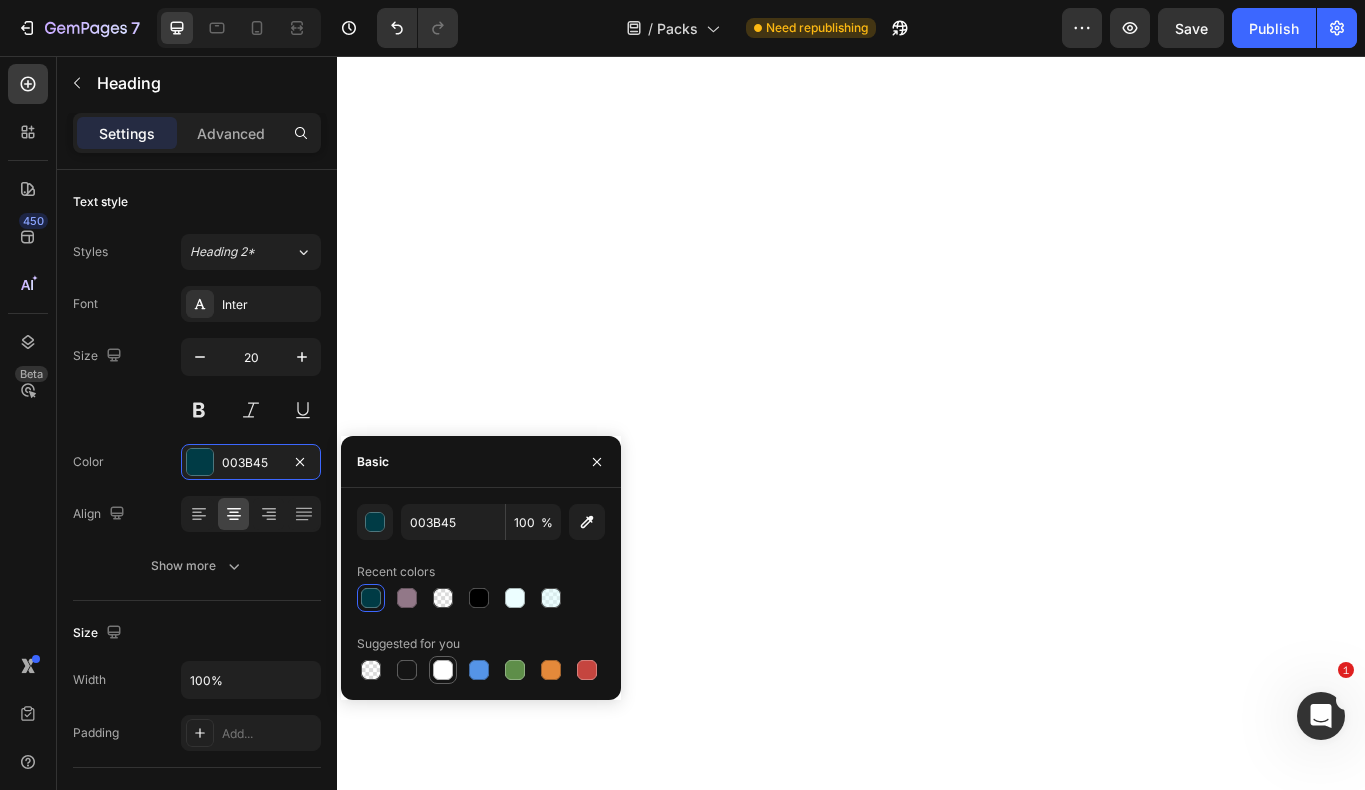 click at bounding box center (443, 670) 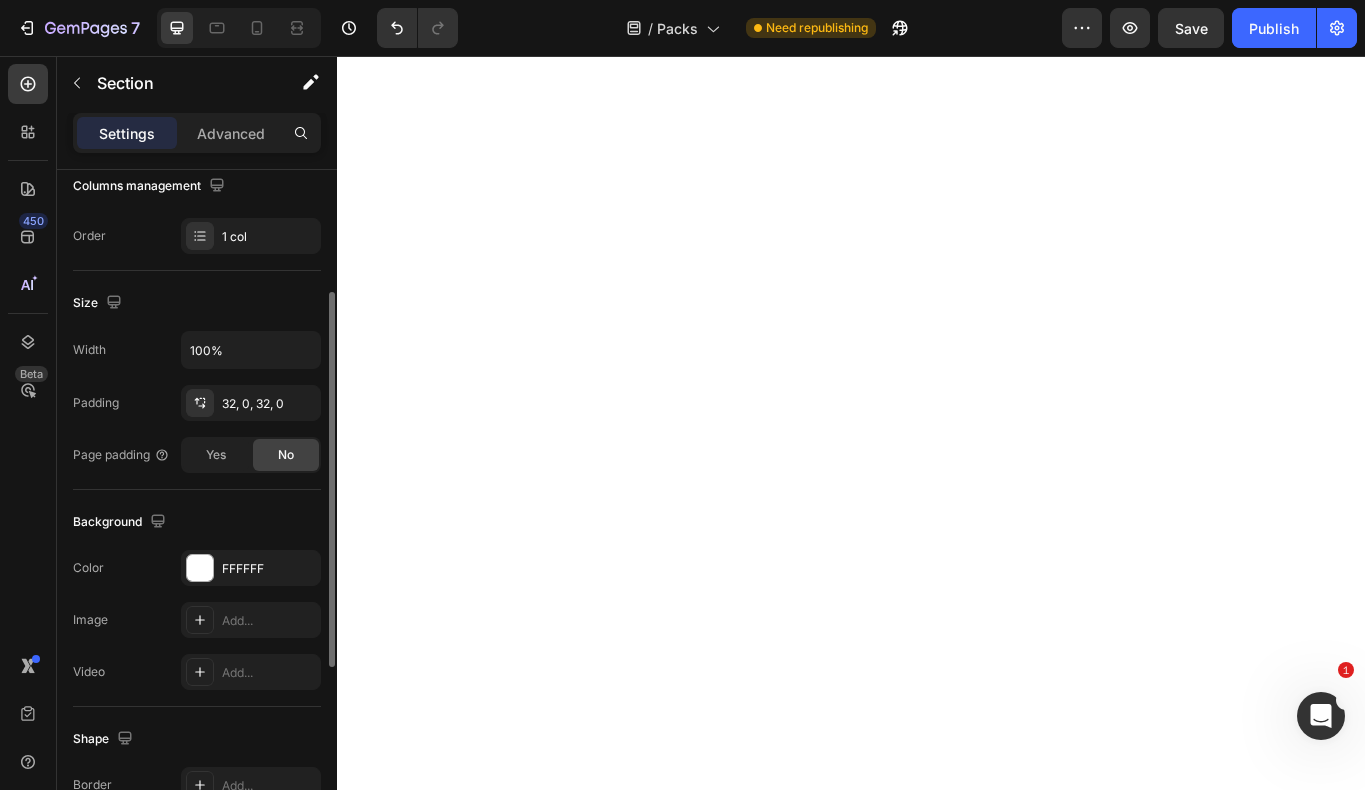 scroll, scrollTop: 345, scrollLeft: 0, axis: vertical 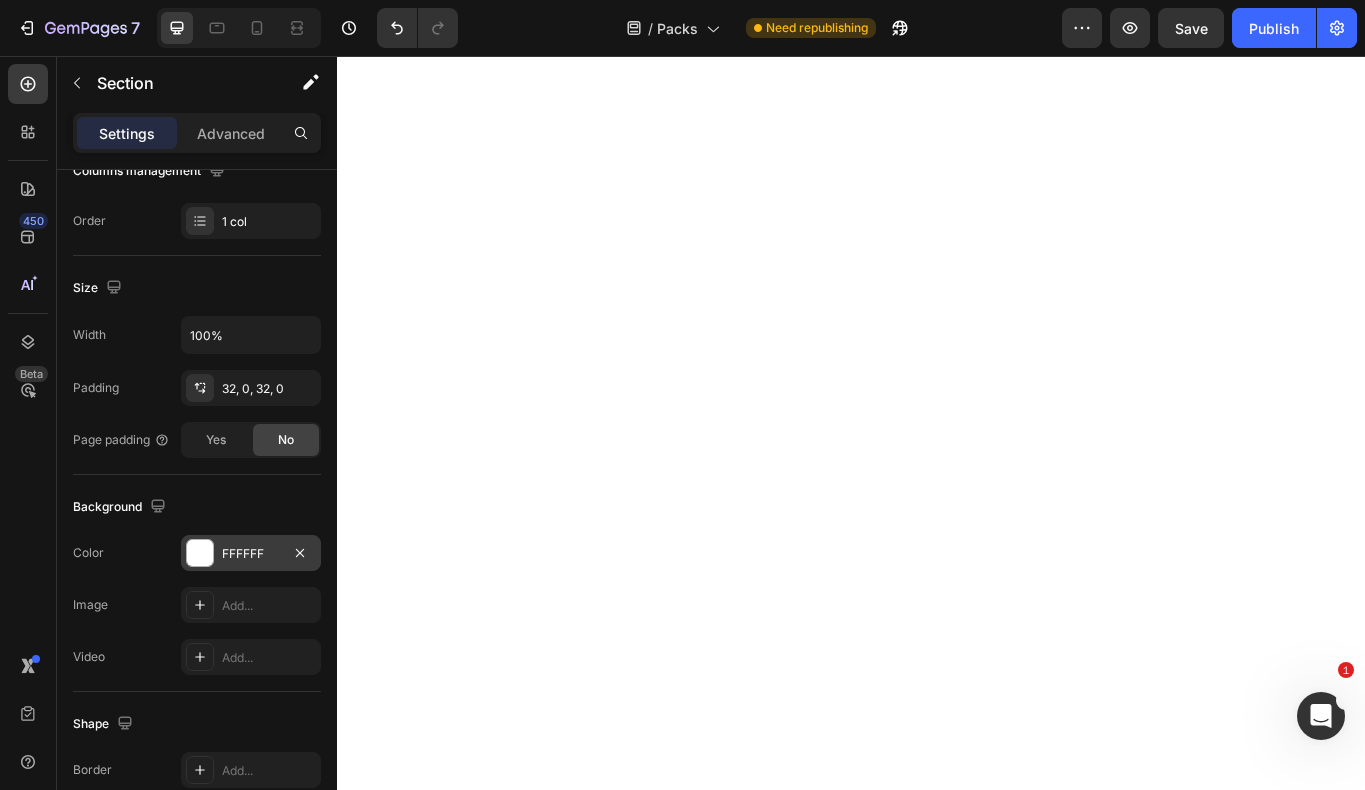click at bounding box center (200, 553) 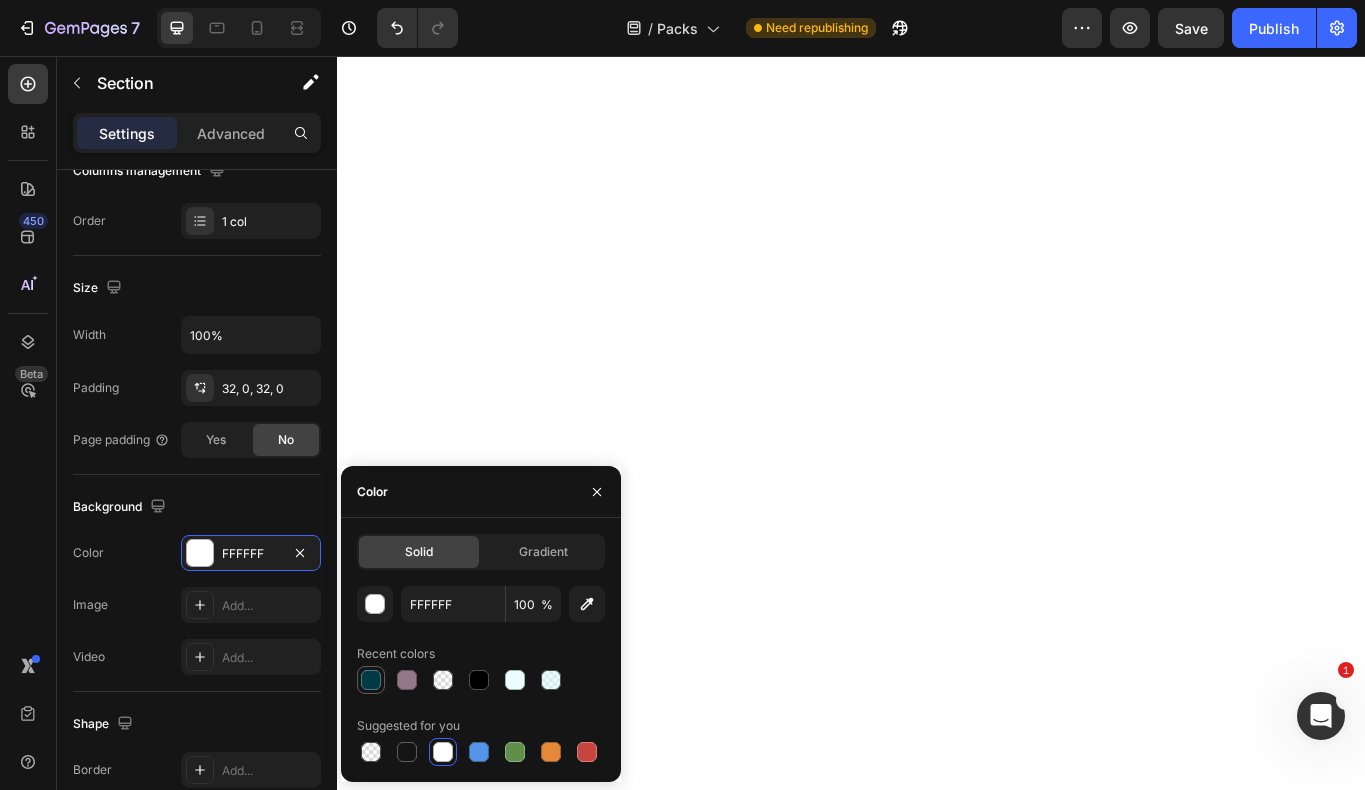 click at bounding box center (371, 680) 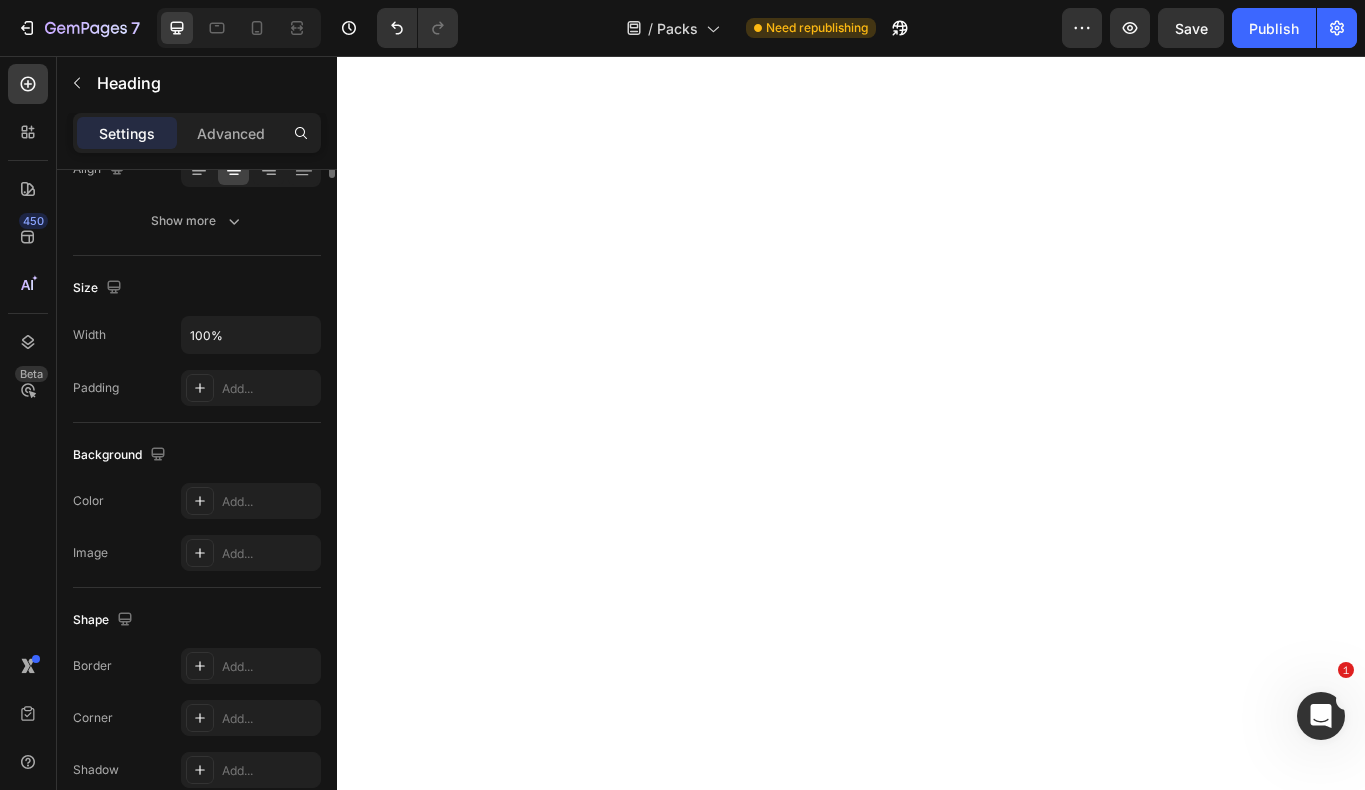 scroll, scrollTop: 0, scrollLeft: 0, axis: both 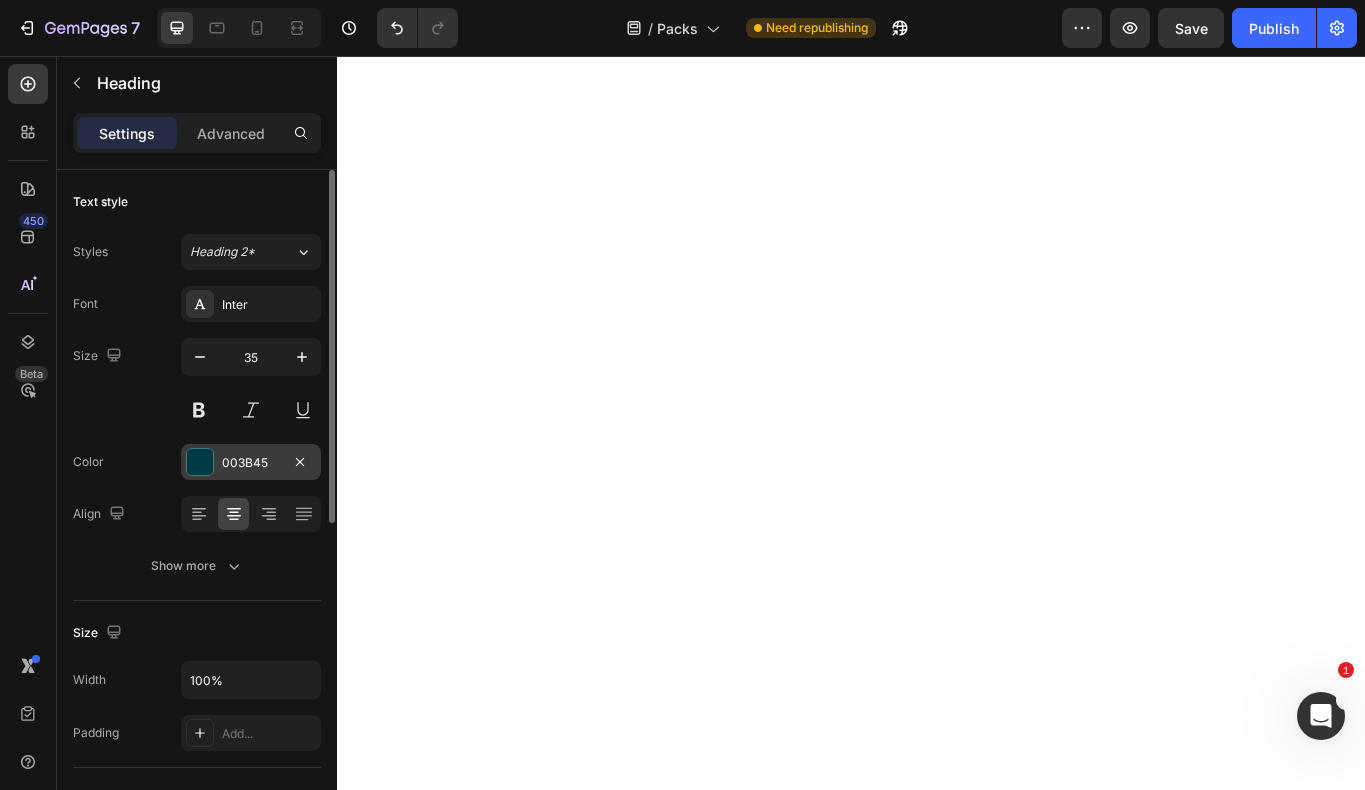 click at bounding box center (200, 462) 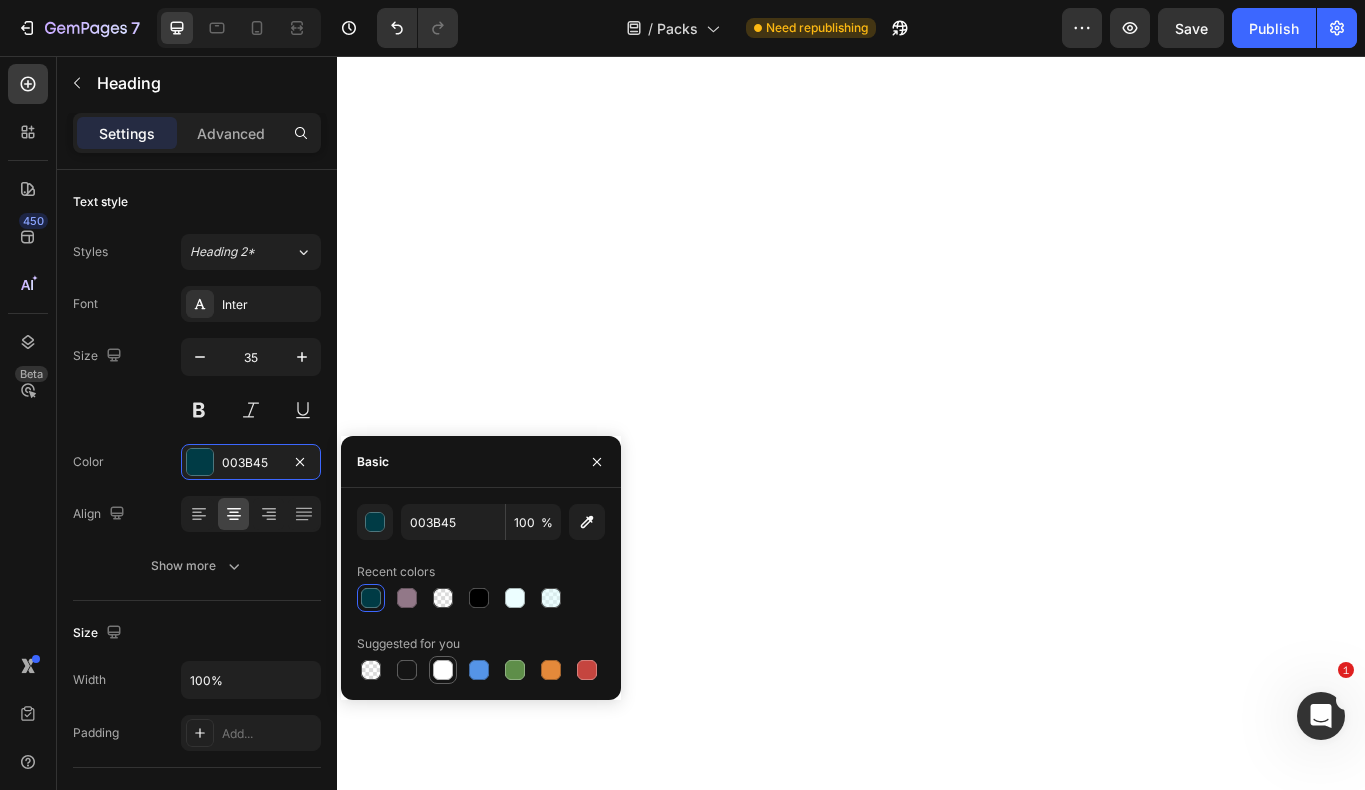 click at bounding box center [443, 670] 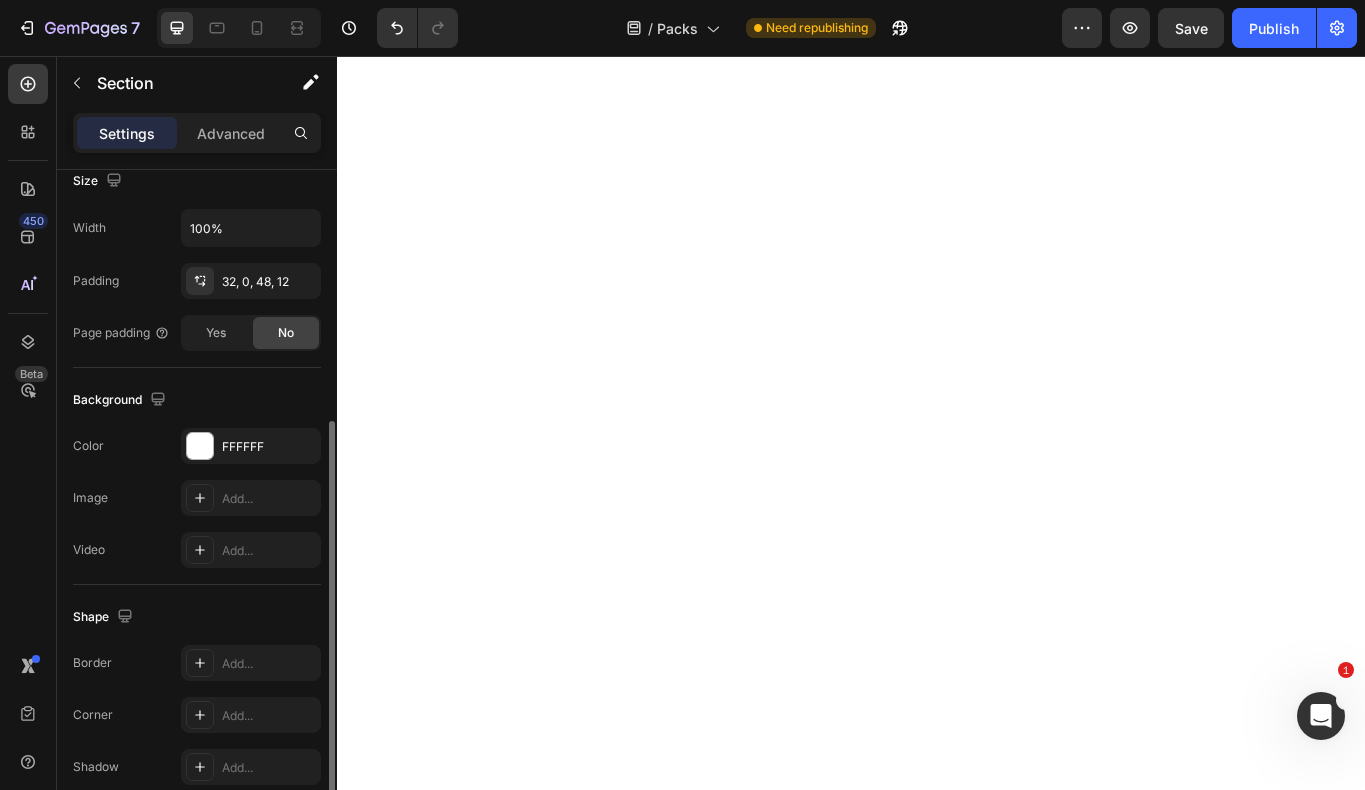 scroll, scrollTop: 450, scrollLeft: 0, axis: vertical 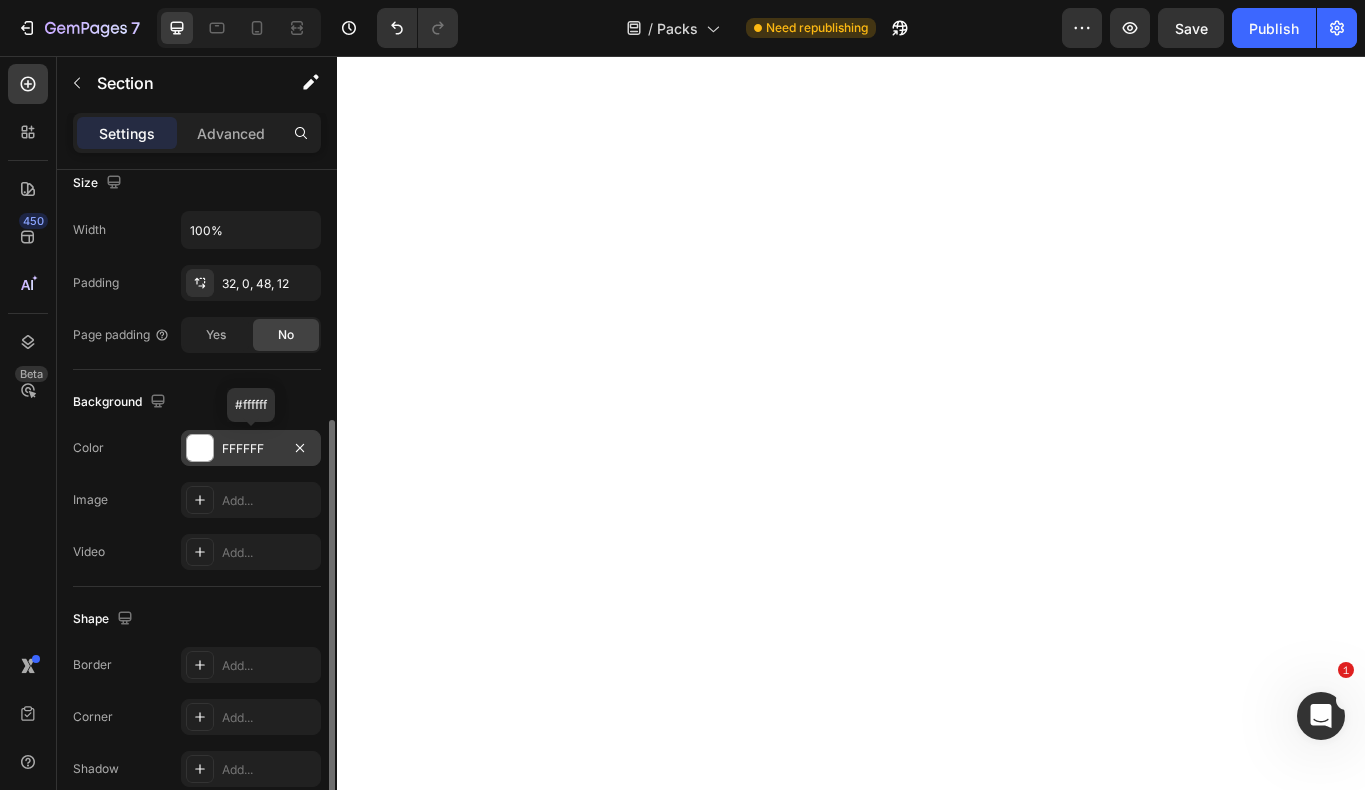 click at bounding box center (200, 448) 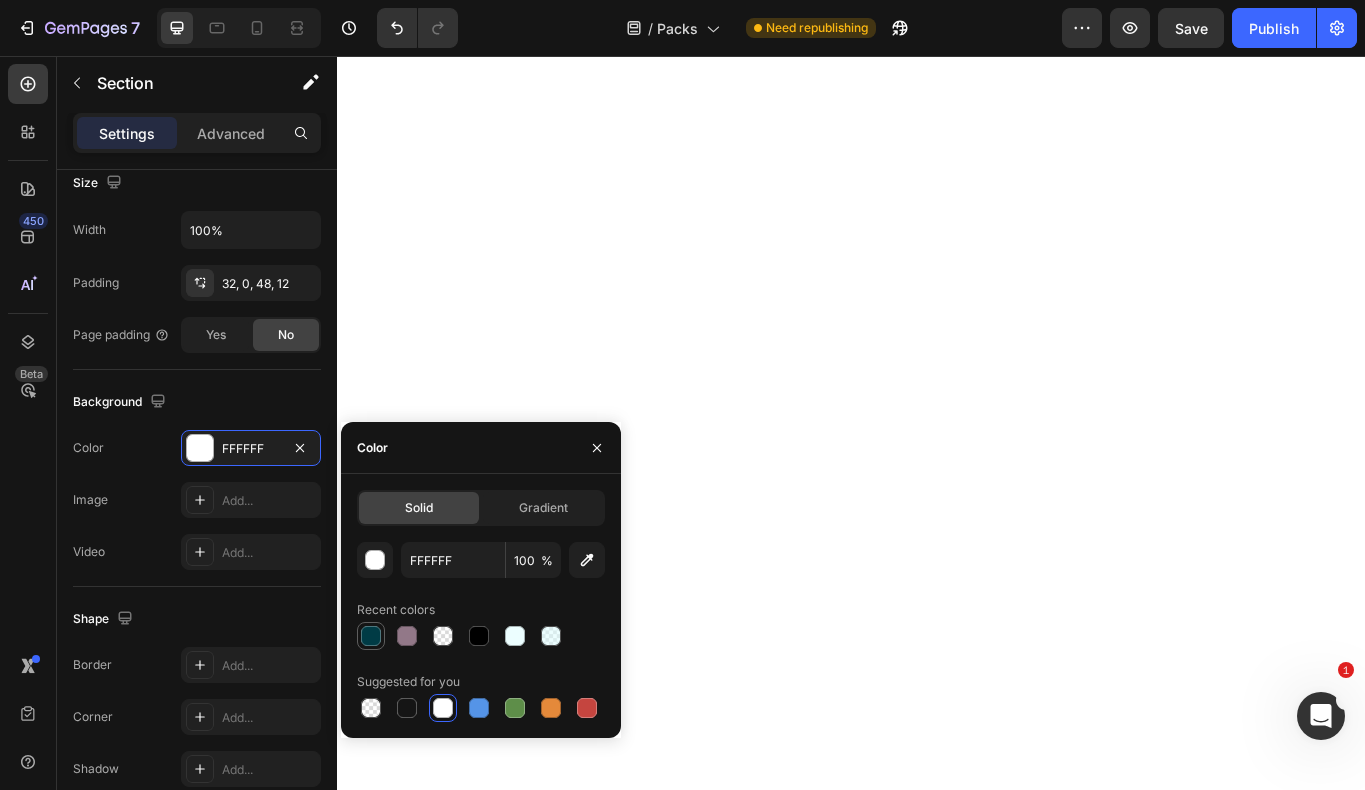 click at bounding box center (371, 636) 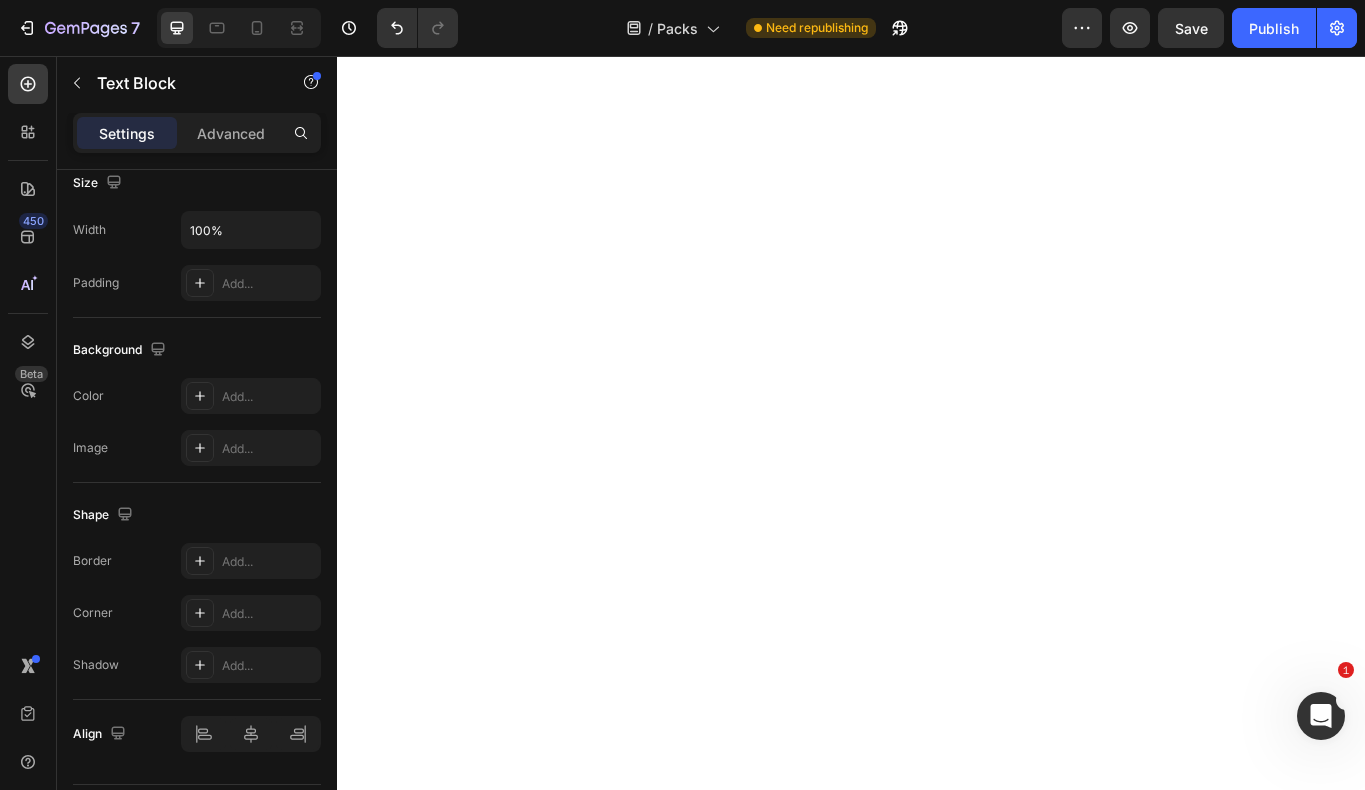 scroll, scrollTop: 0, scrollLeft: 0, axis: both 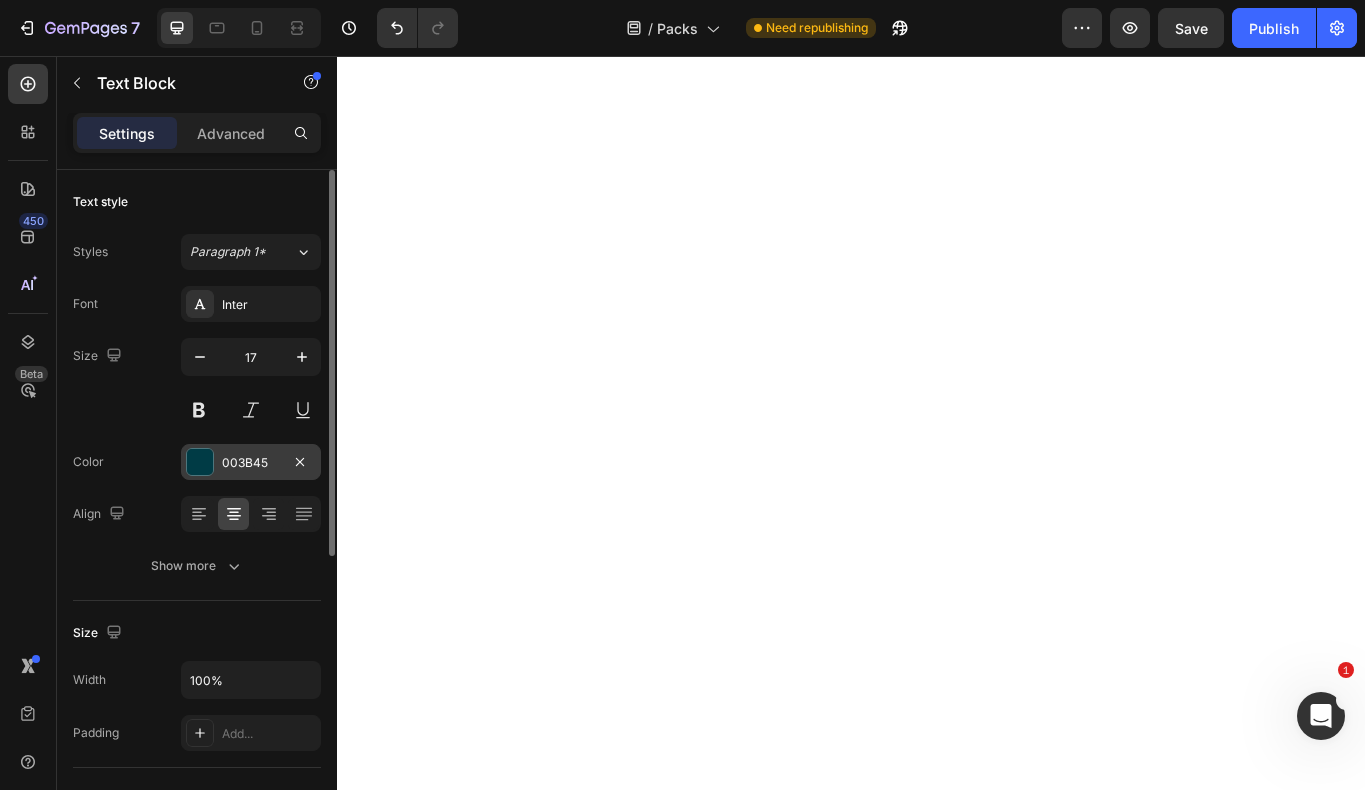 click at bounding box center (200, 462) 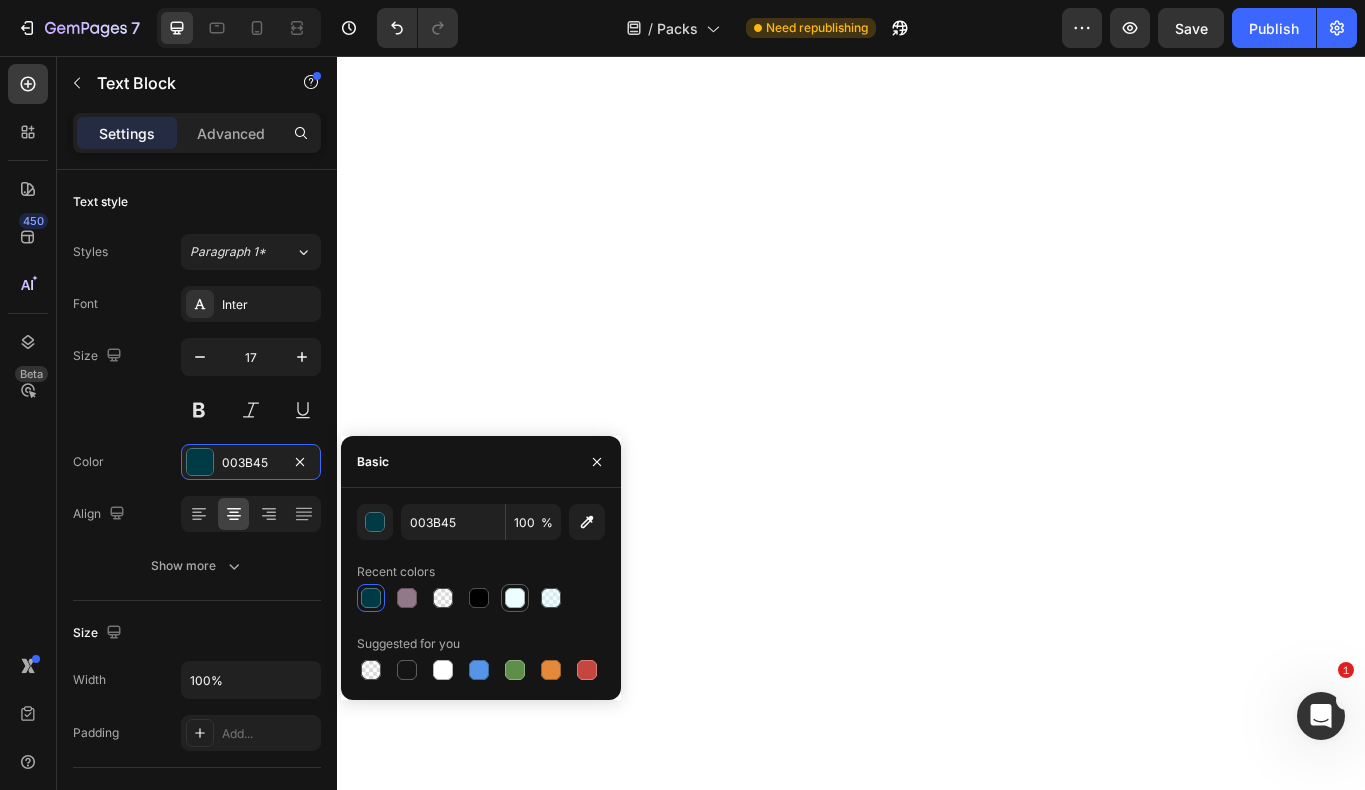 click at bounding box center (515, 598) 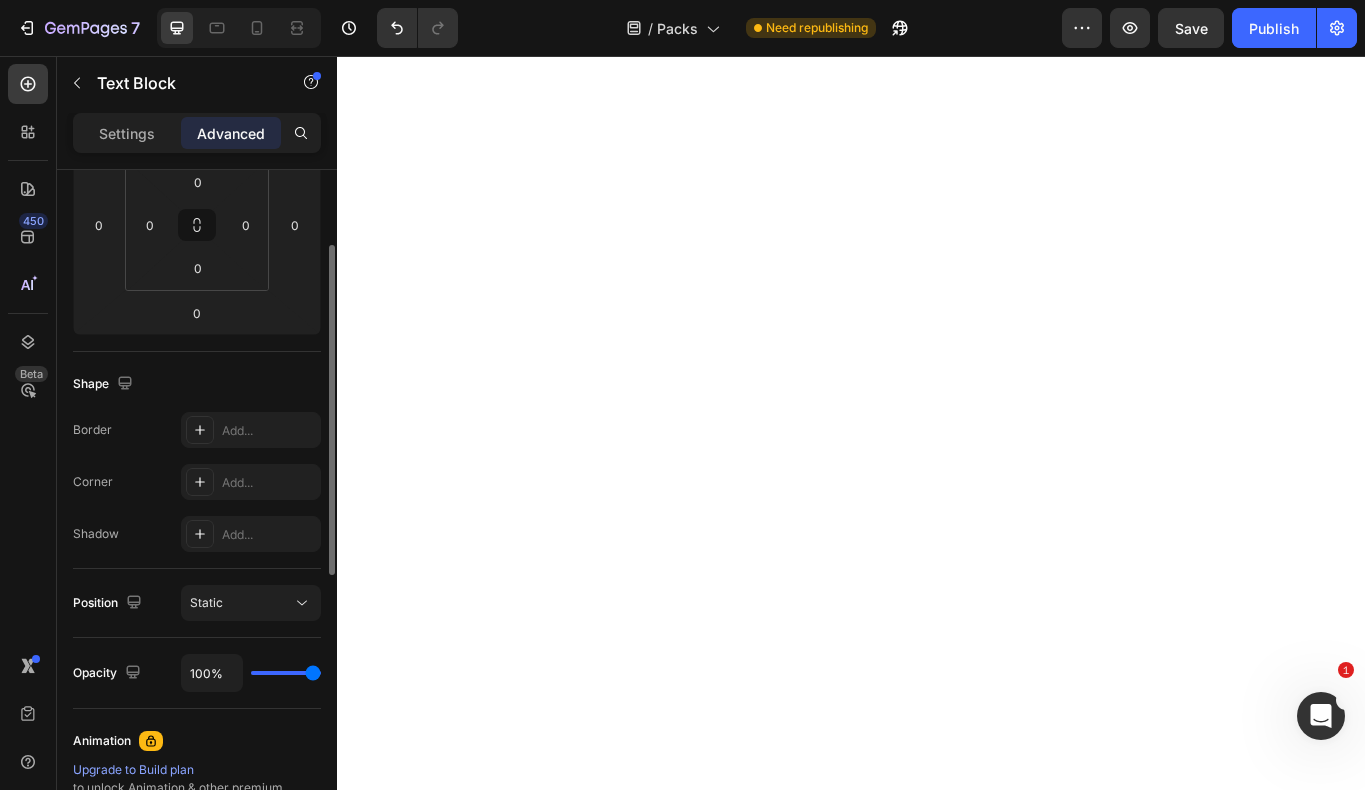 scroll, scrollTop: 0, scrollLeft: 0, axis: both 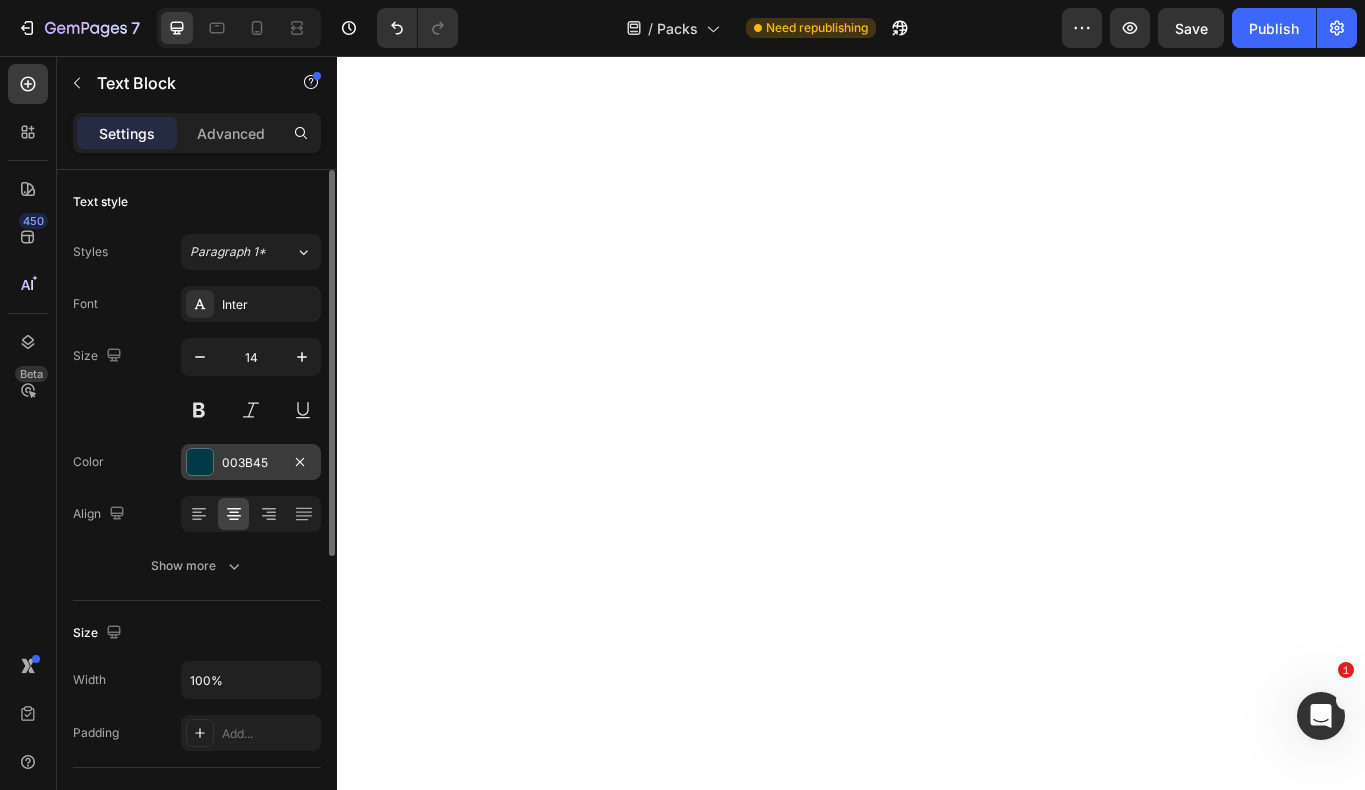 click at bounding box center [200, 462] 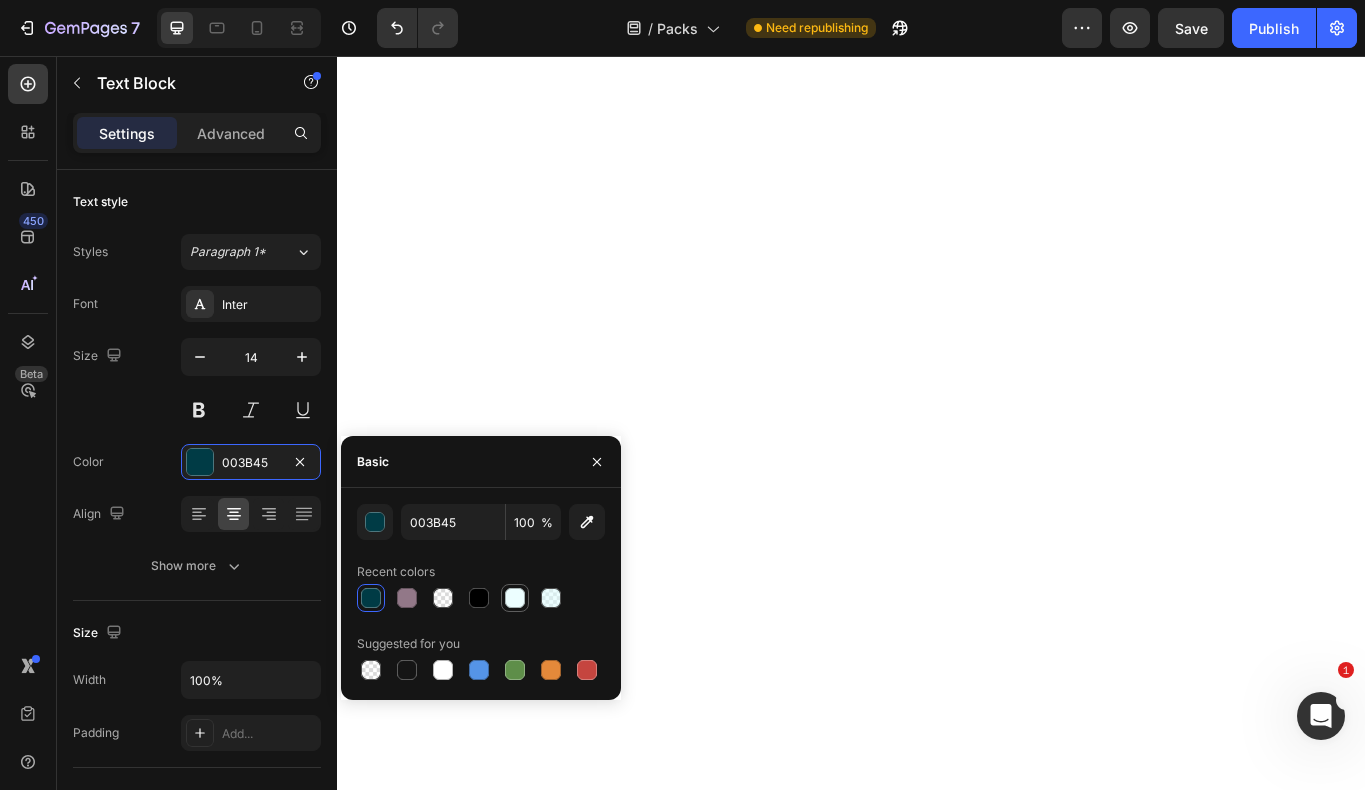 click at bounding box center (515, 598) 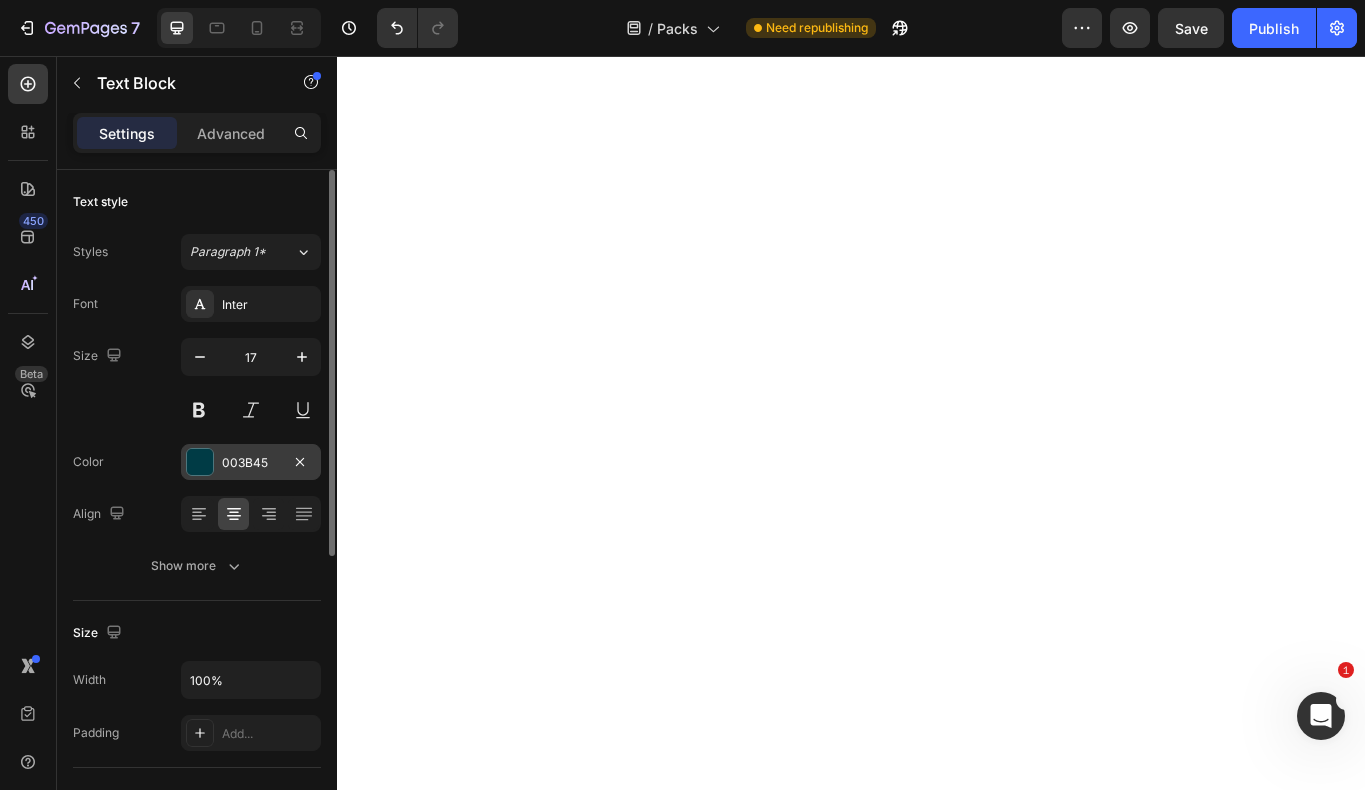 click at bounding box center [200, 462] 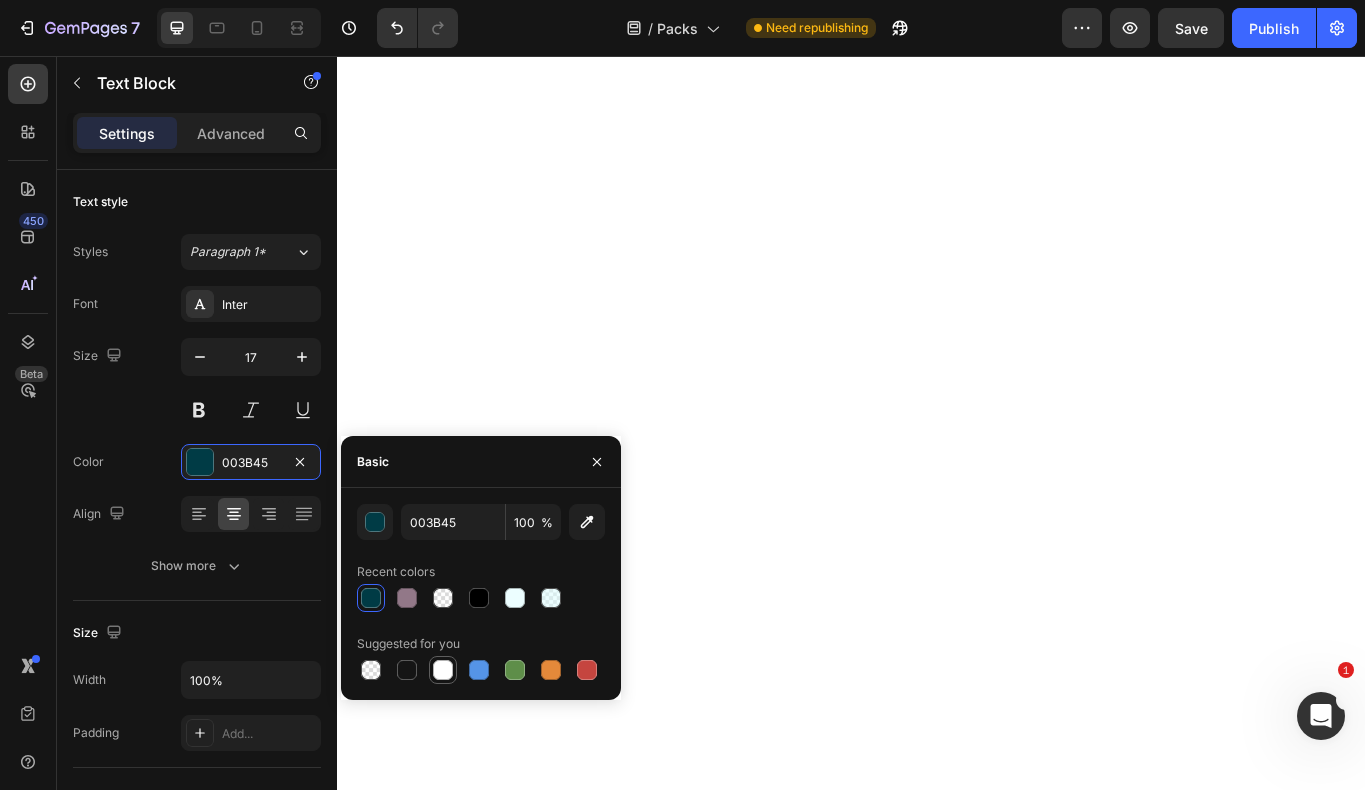 click at bounding box center (443, 670) 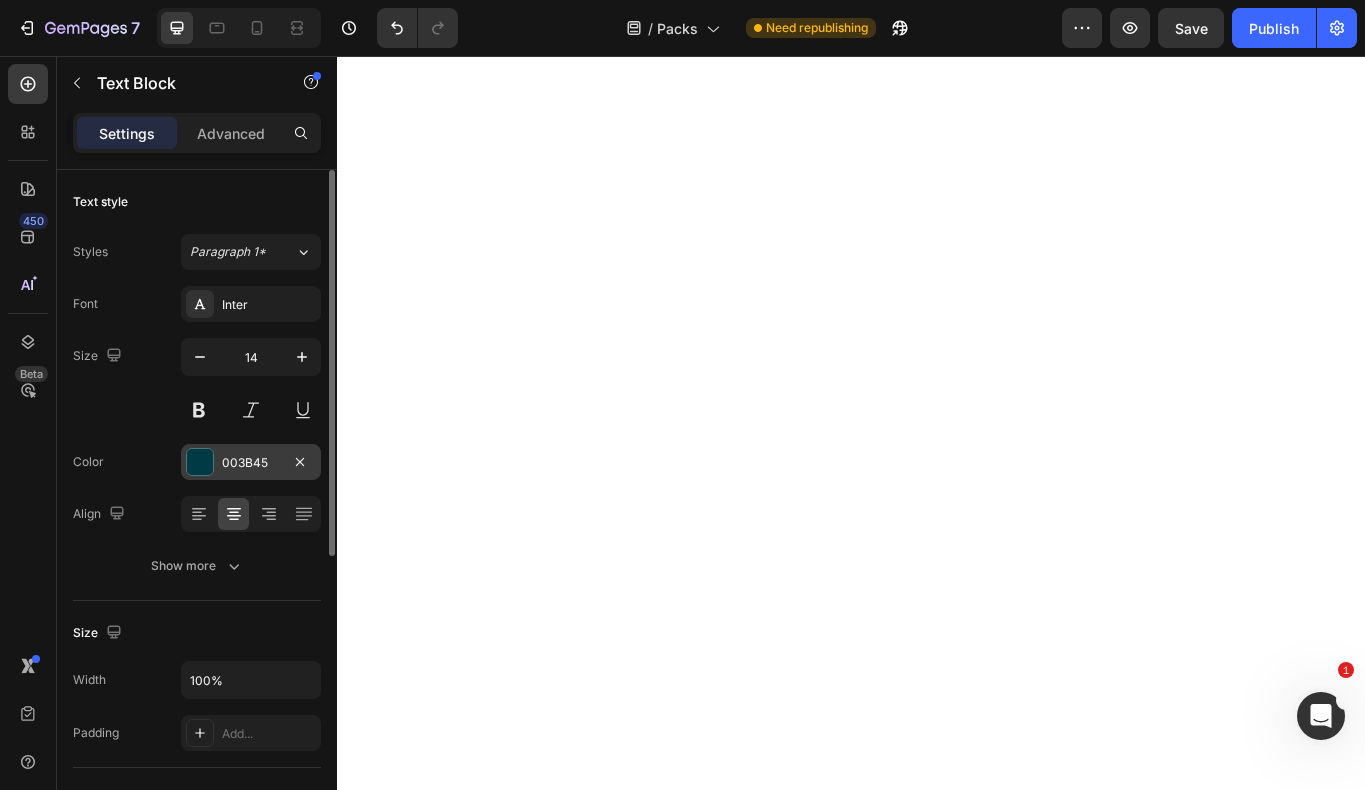click at bounding box center (200, 462) 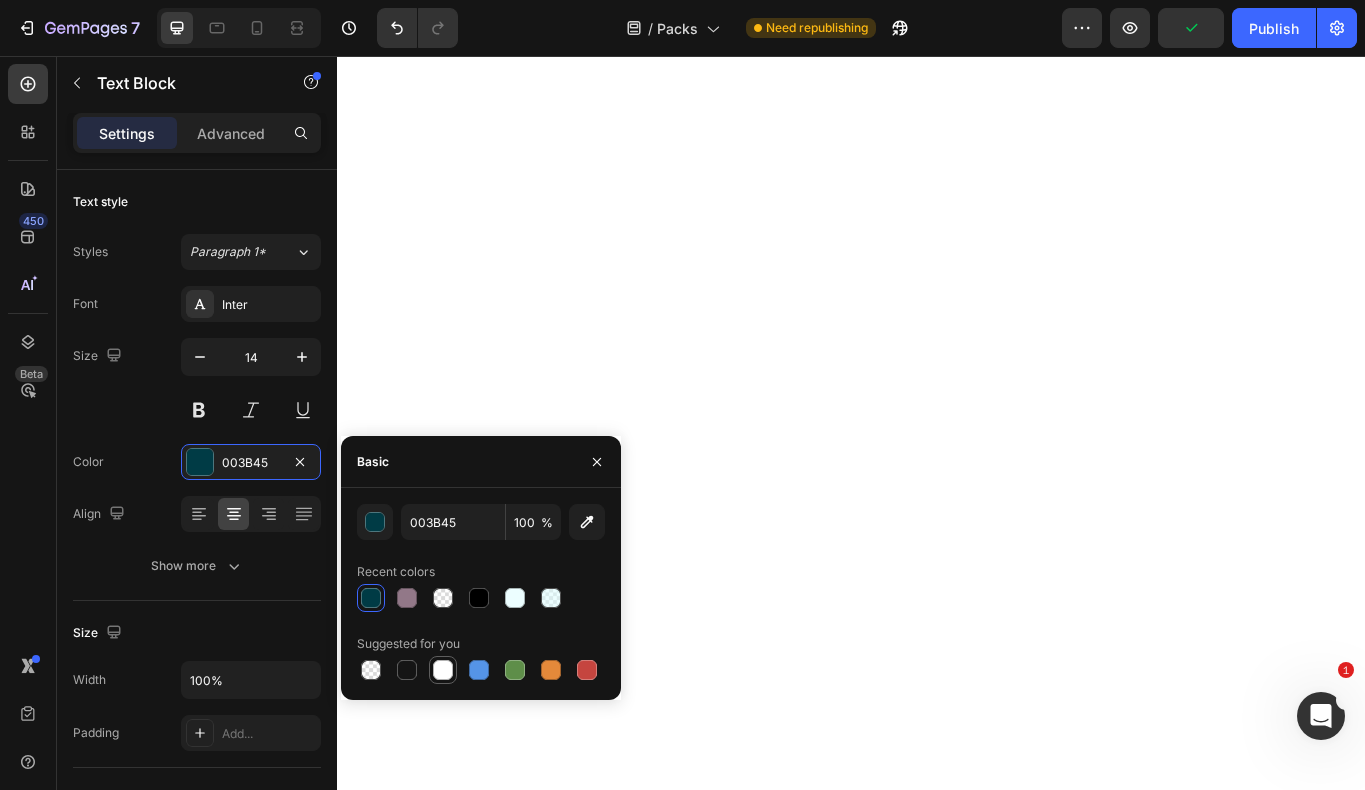click at bounding box center (443, 670) 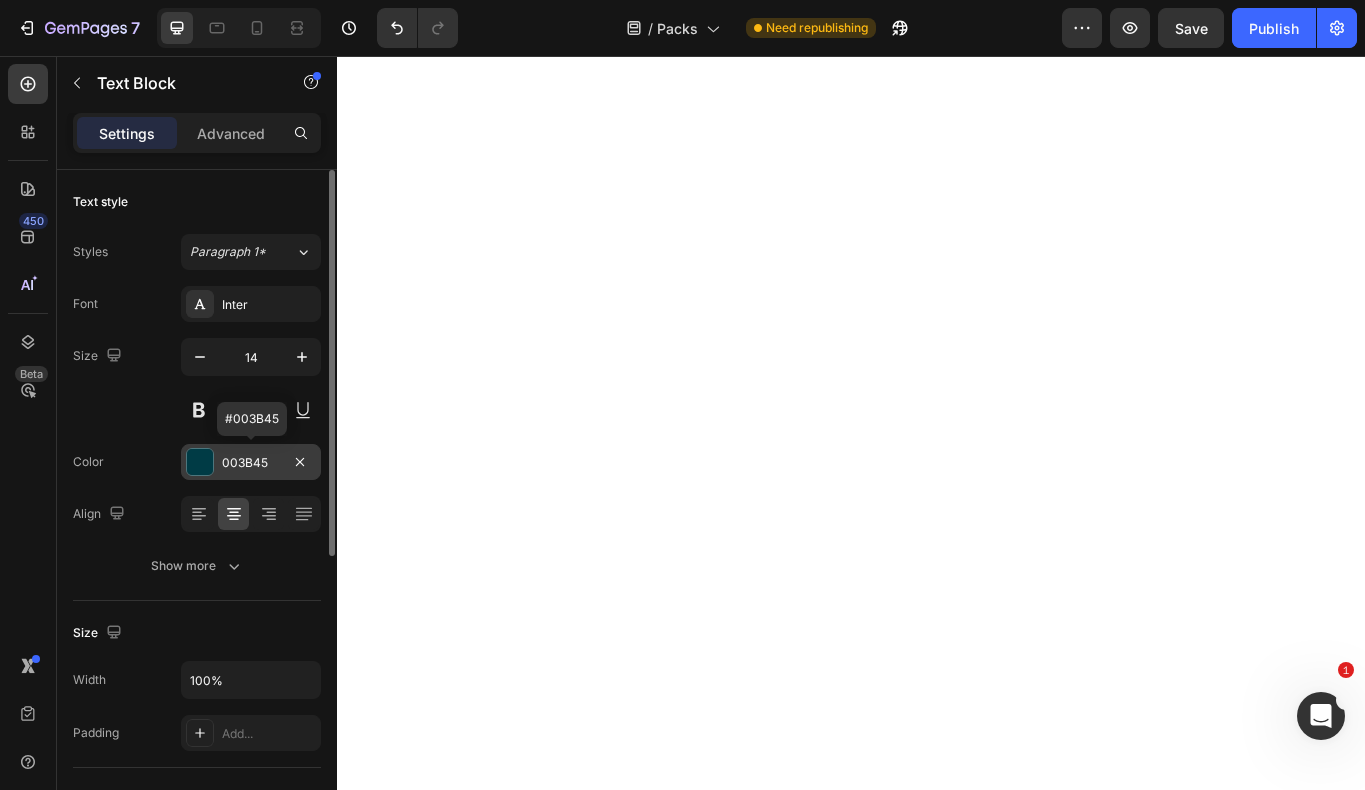 click at bounding box center [200, 462] 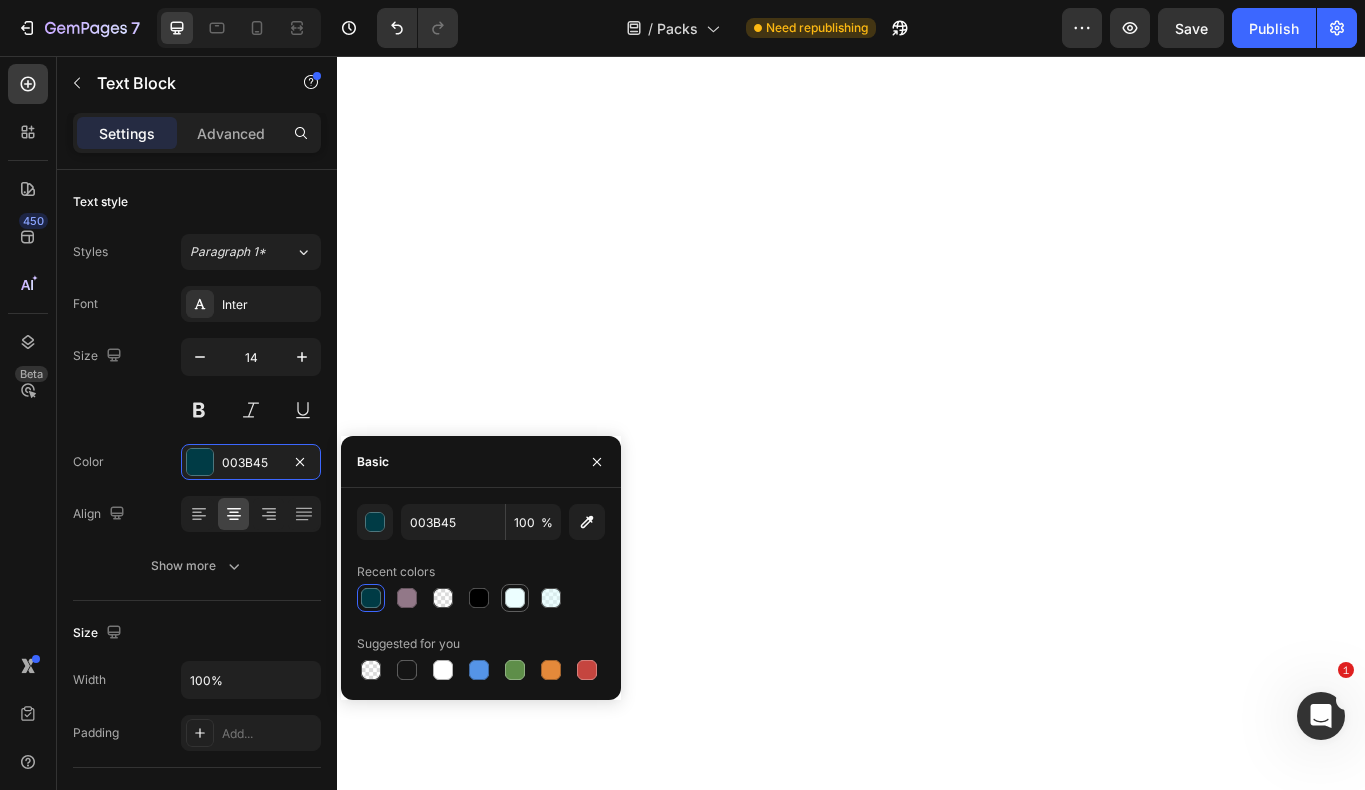 click at bounding box center (515, 598) 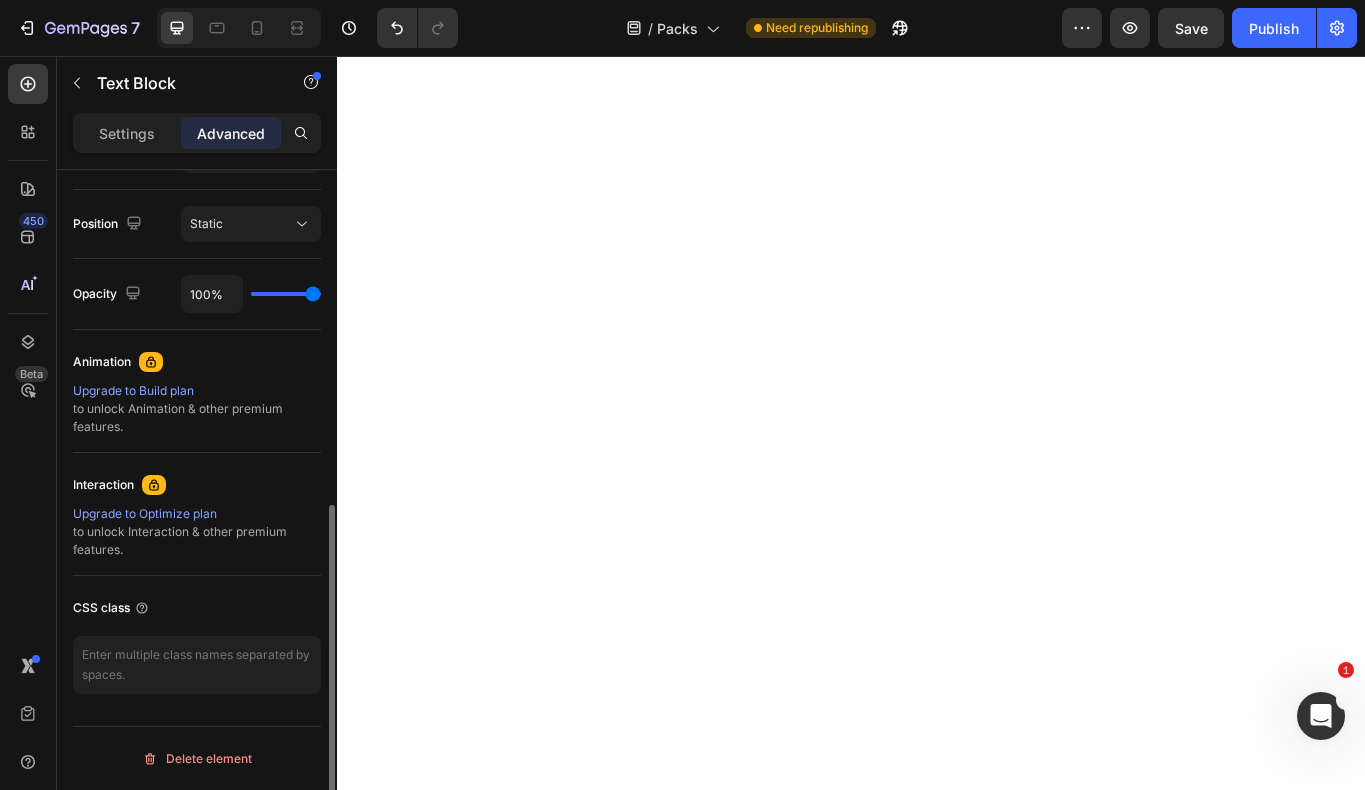 scroll, scrollTop: 0, scrollLeft: 0, axis: both 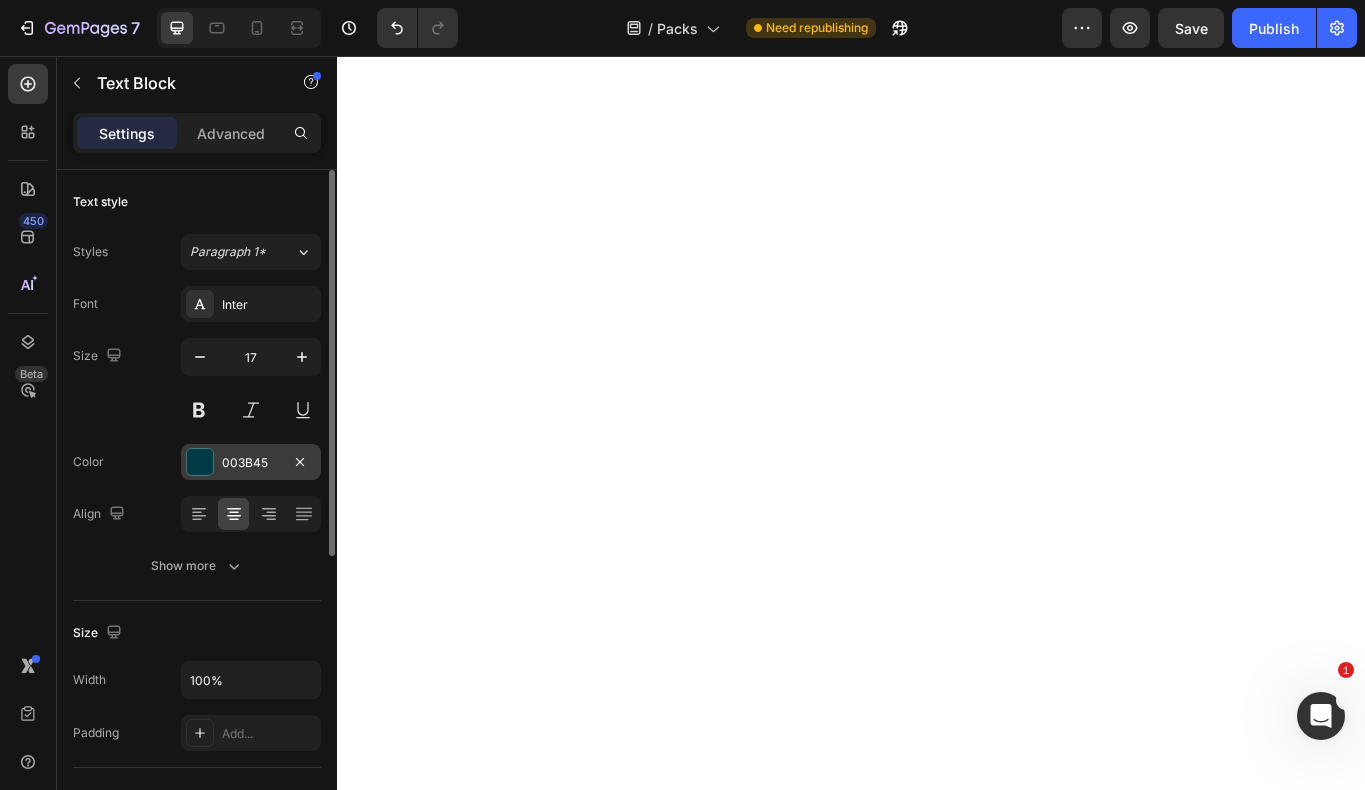click at bounding box center (200, 462) 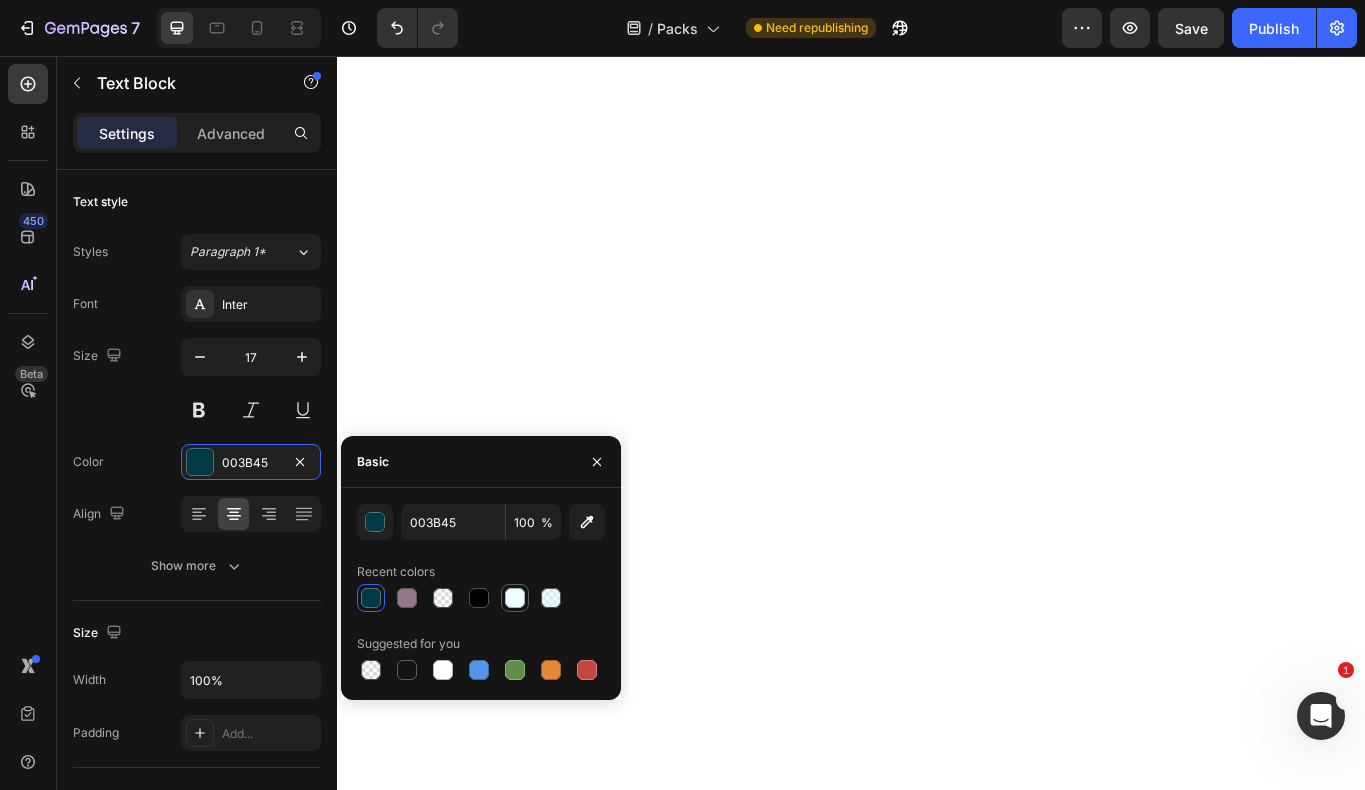 click at bounding box center [515, 598] 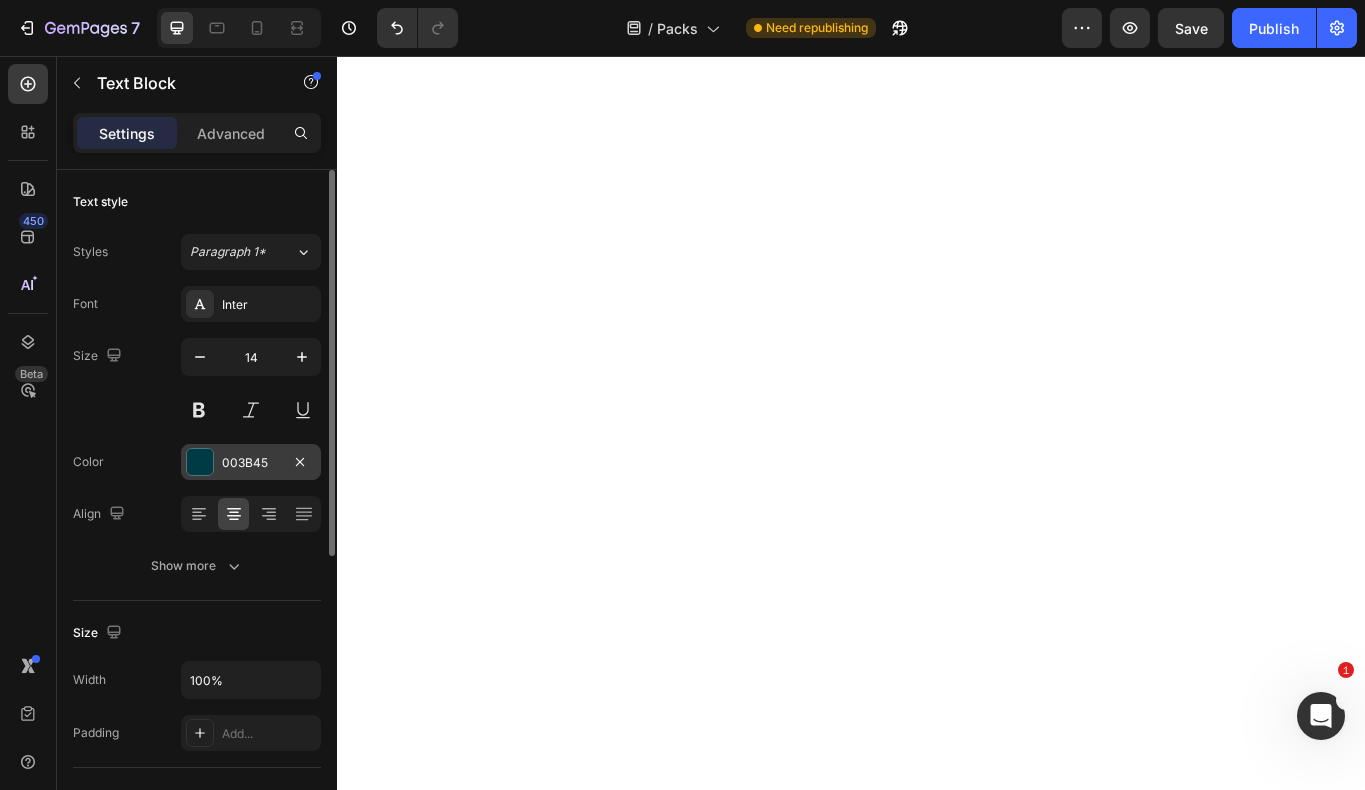 click at bounding box center [200, 462] 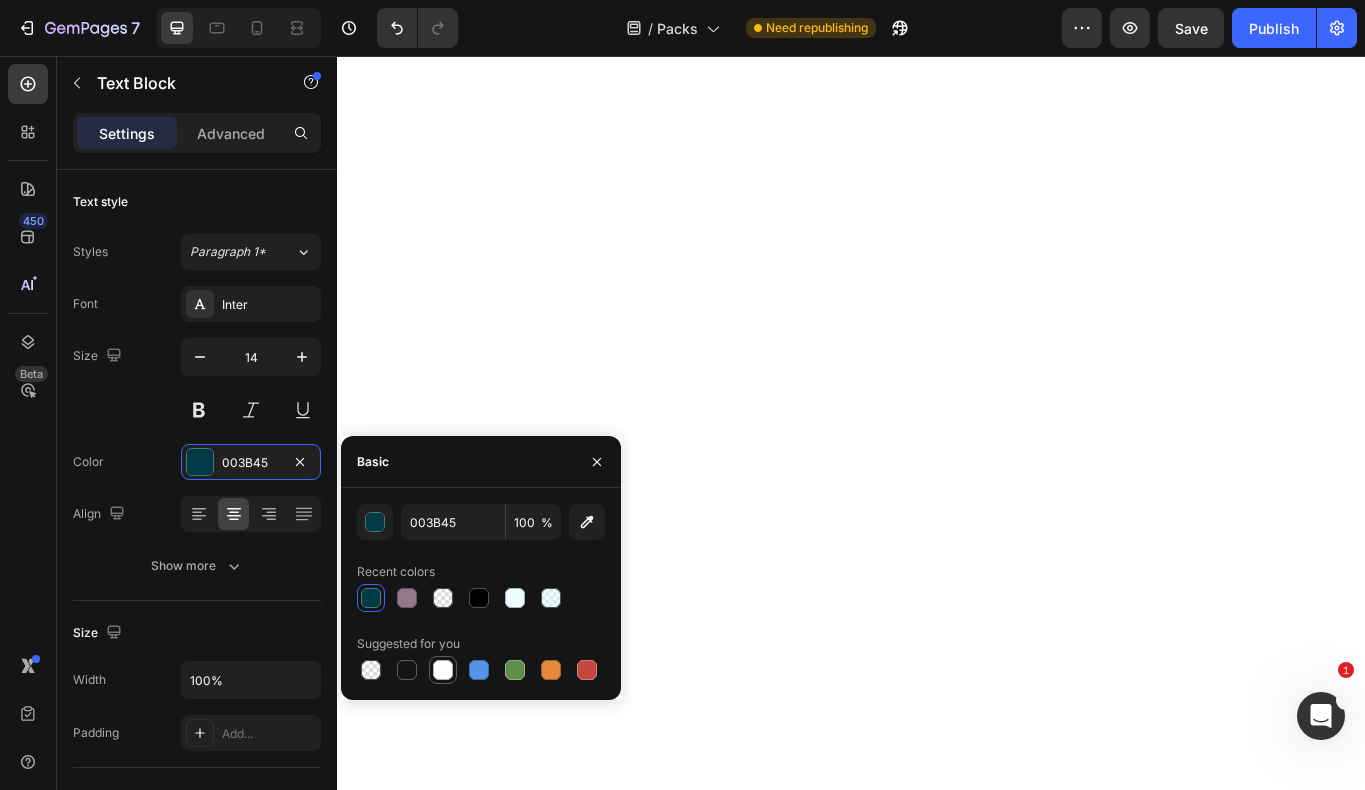 click at bounding box center (443, 670) 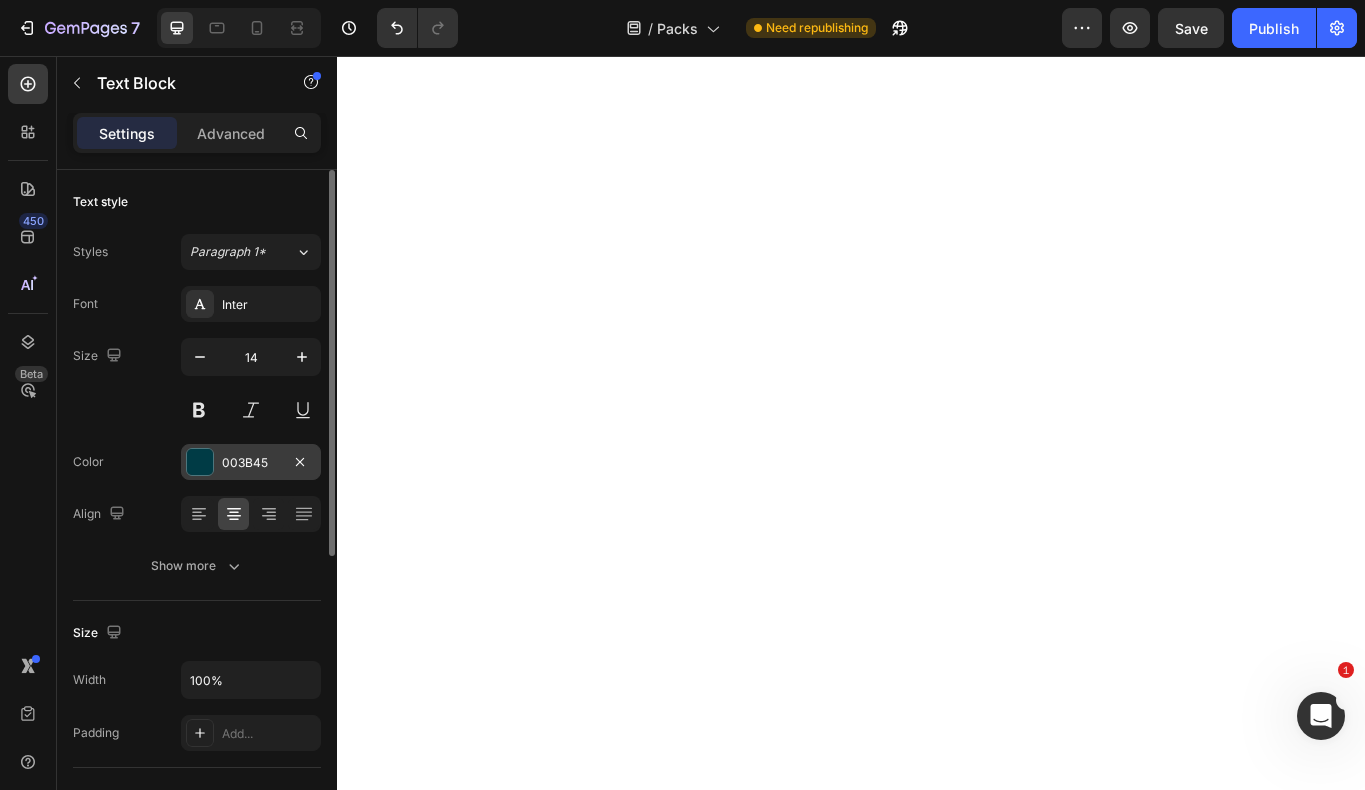 click at bounding box center [200, 462] 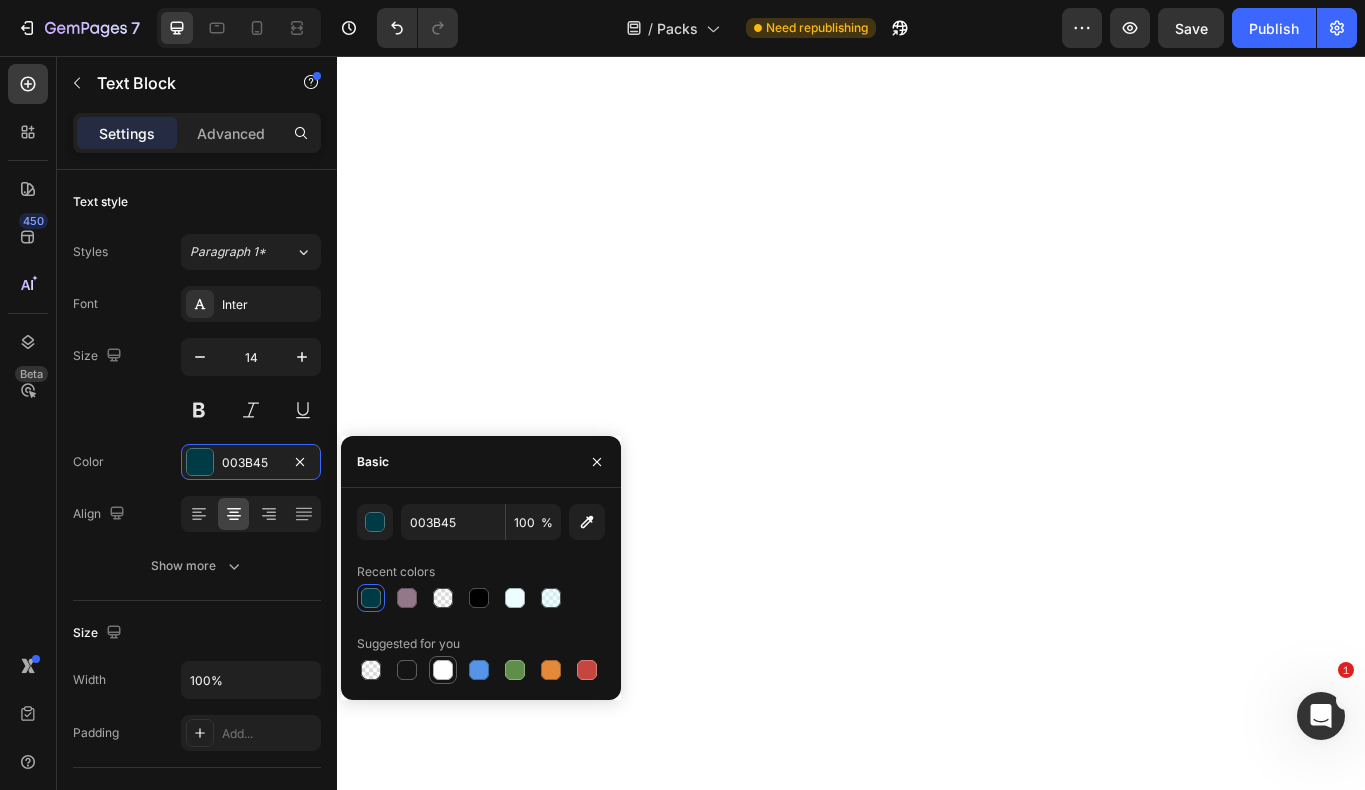 click at bounding box center (443, 670) 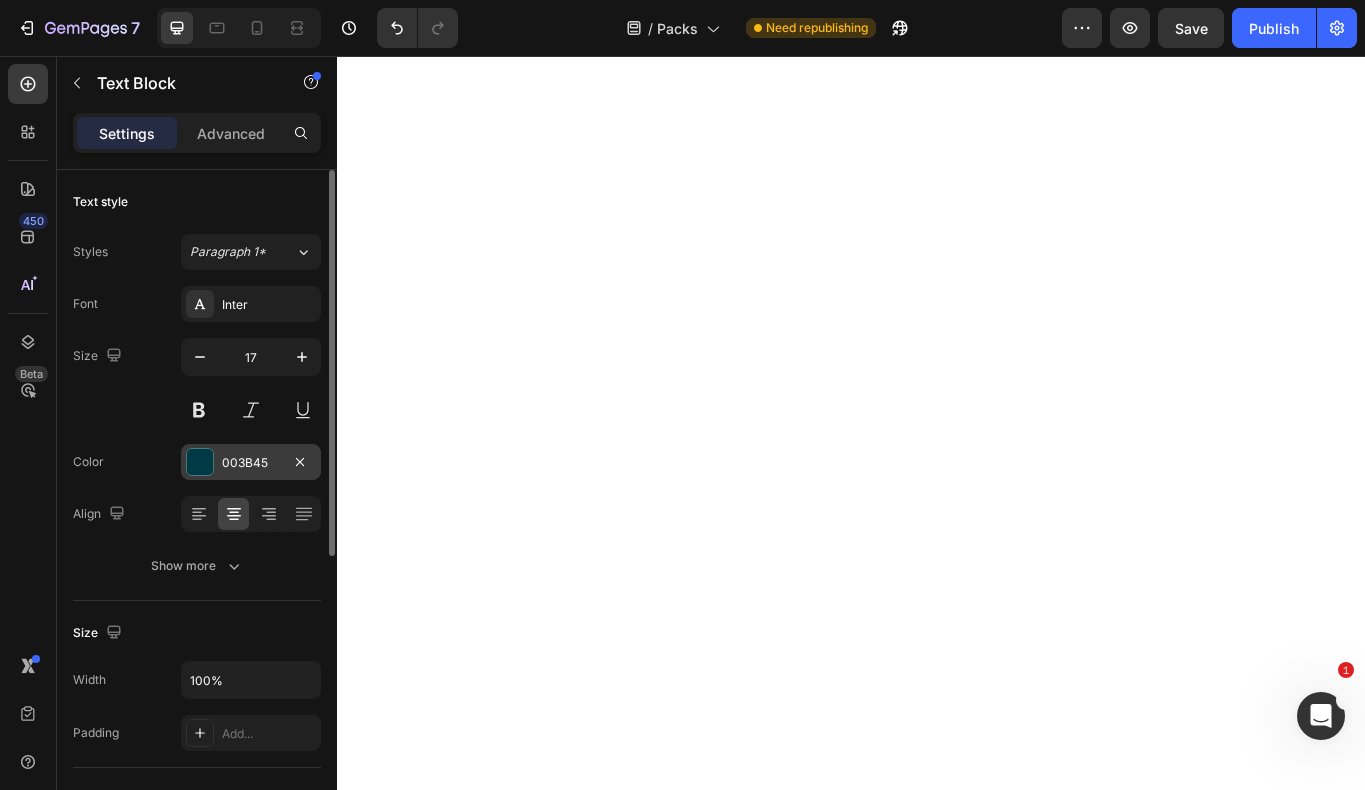 click at bounding box center [200, 462] 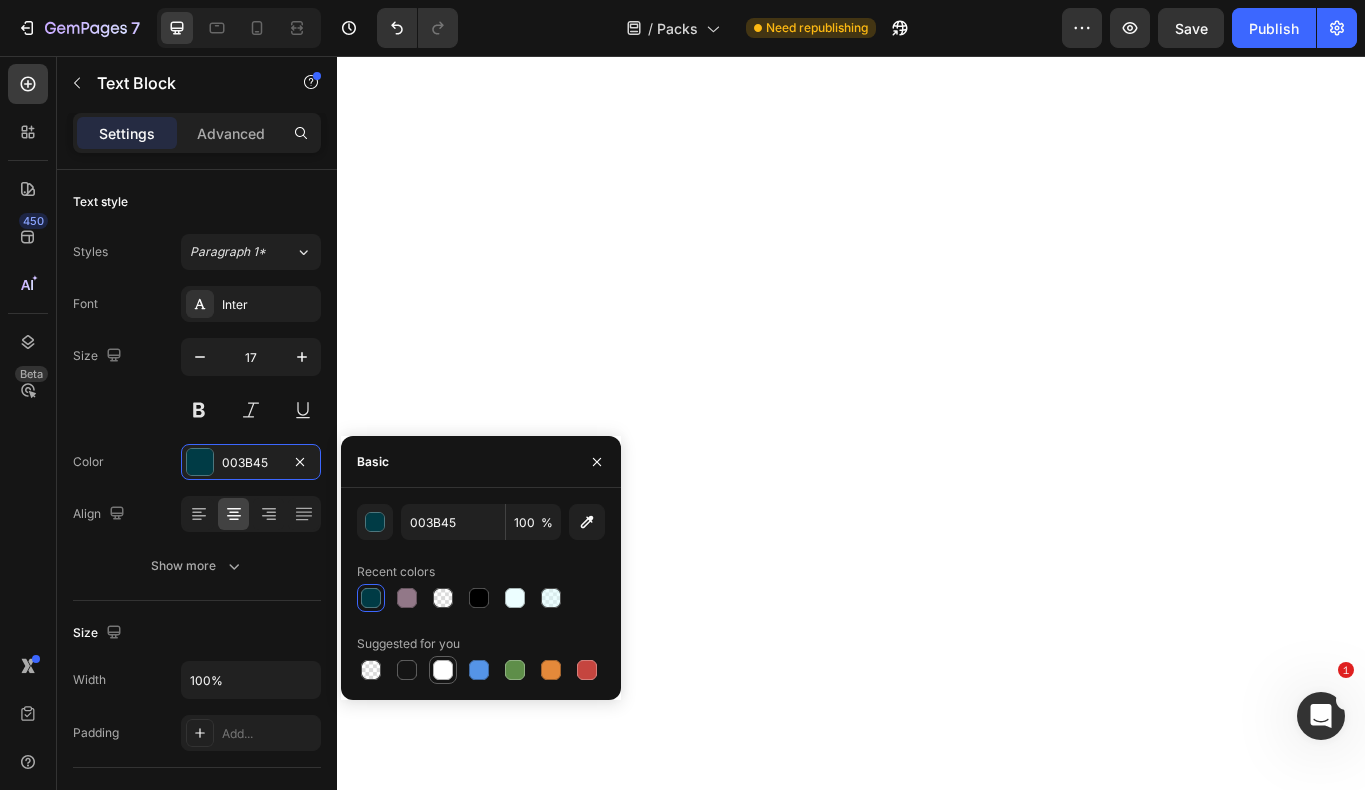 click at bounding box center (443, 670) 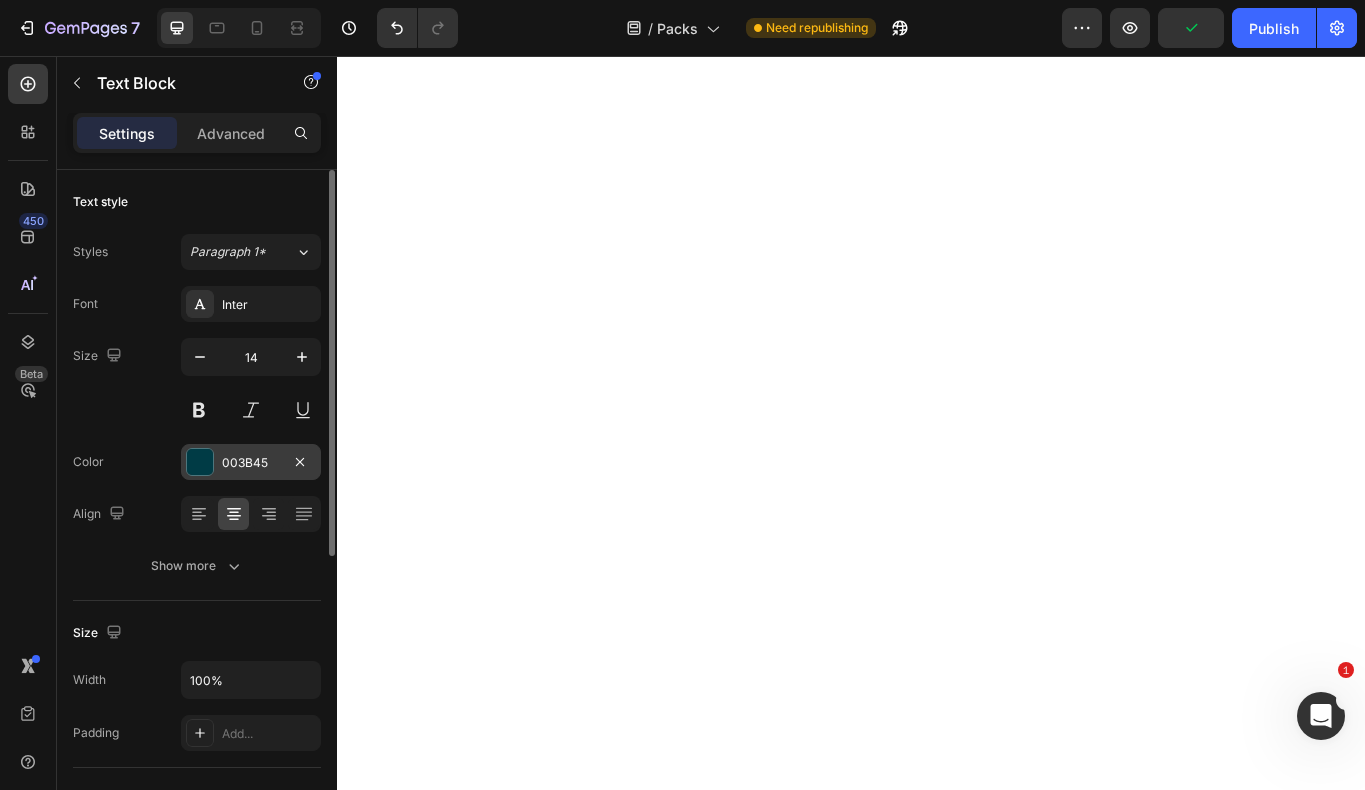 click at bounding box center (200, 462) 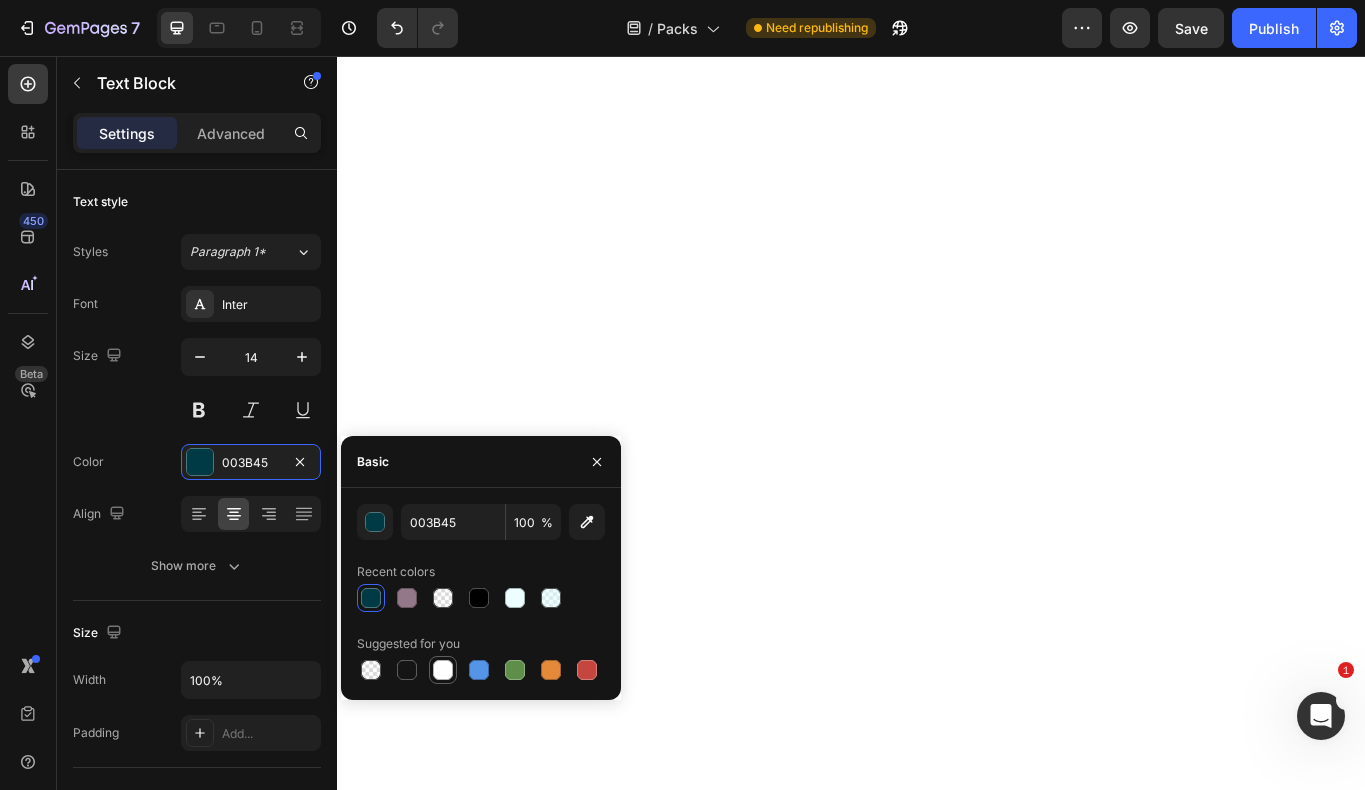 click at bounding box center (443, 670) 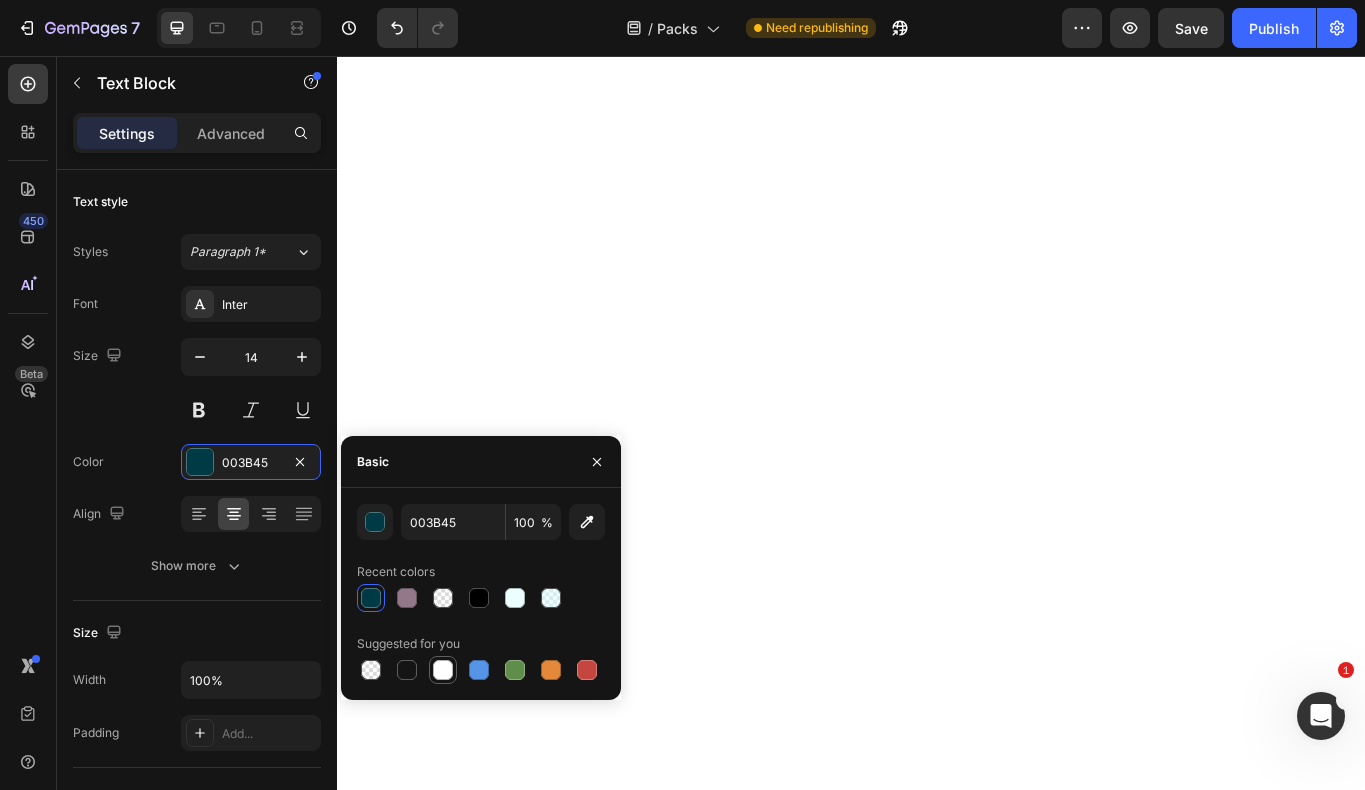 type on "FFFFFF" 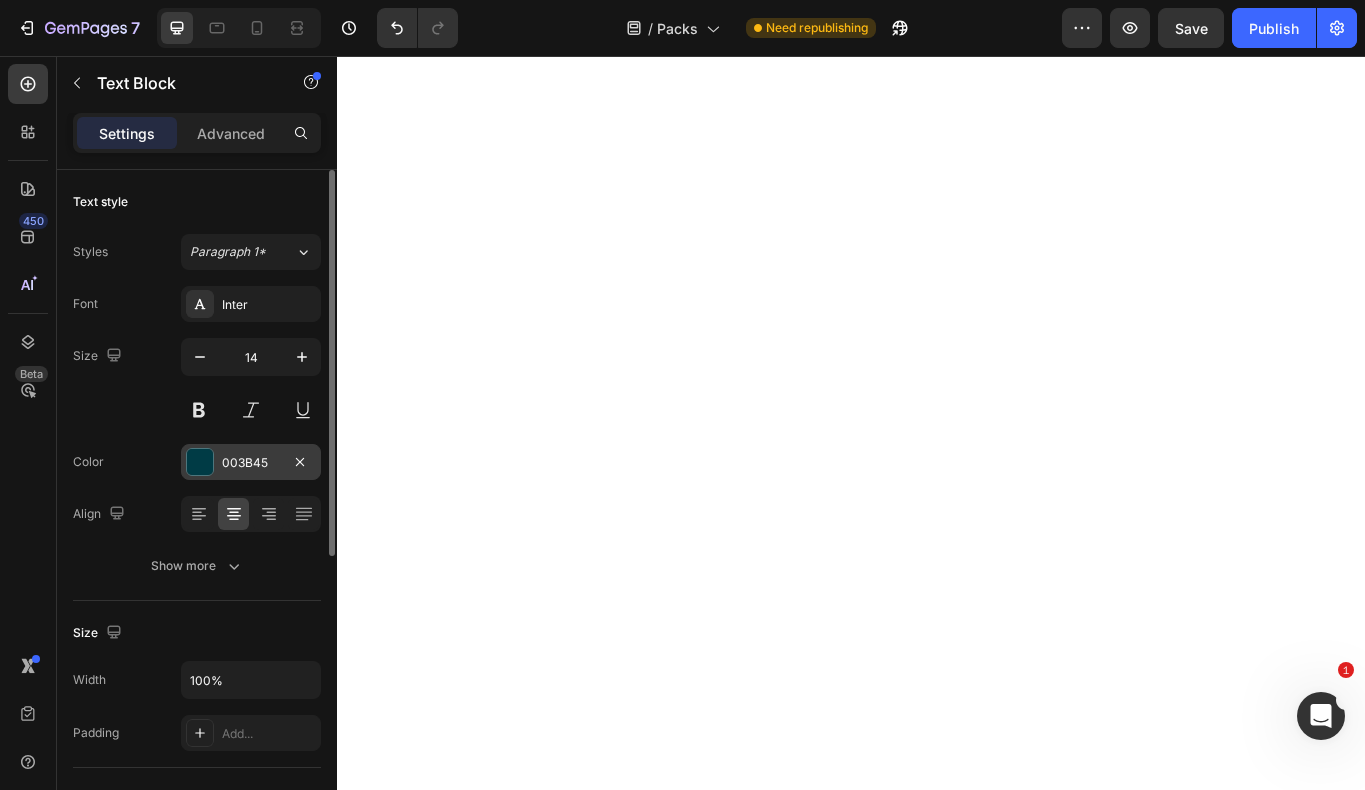 click at bounding box center (200, 462) 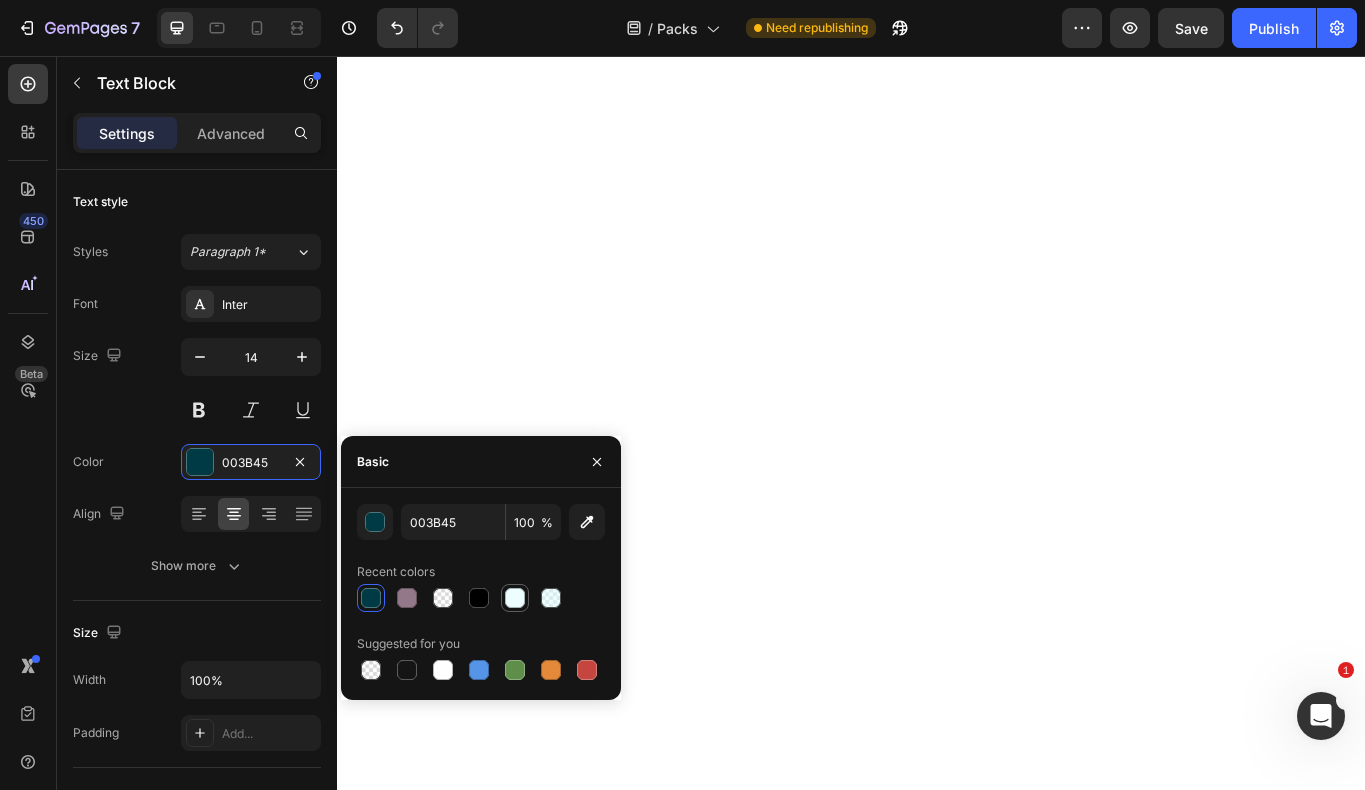 click at bounding box center [515, 598] 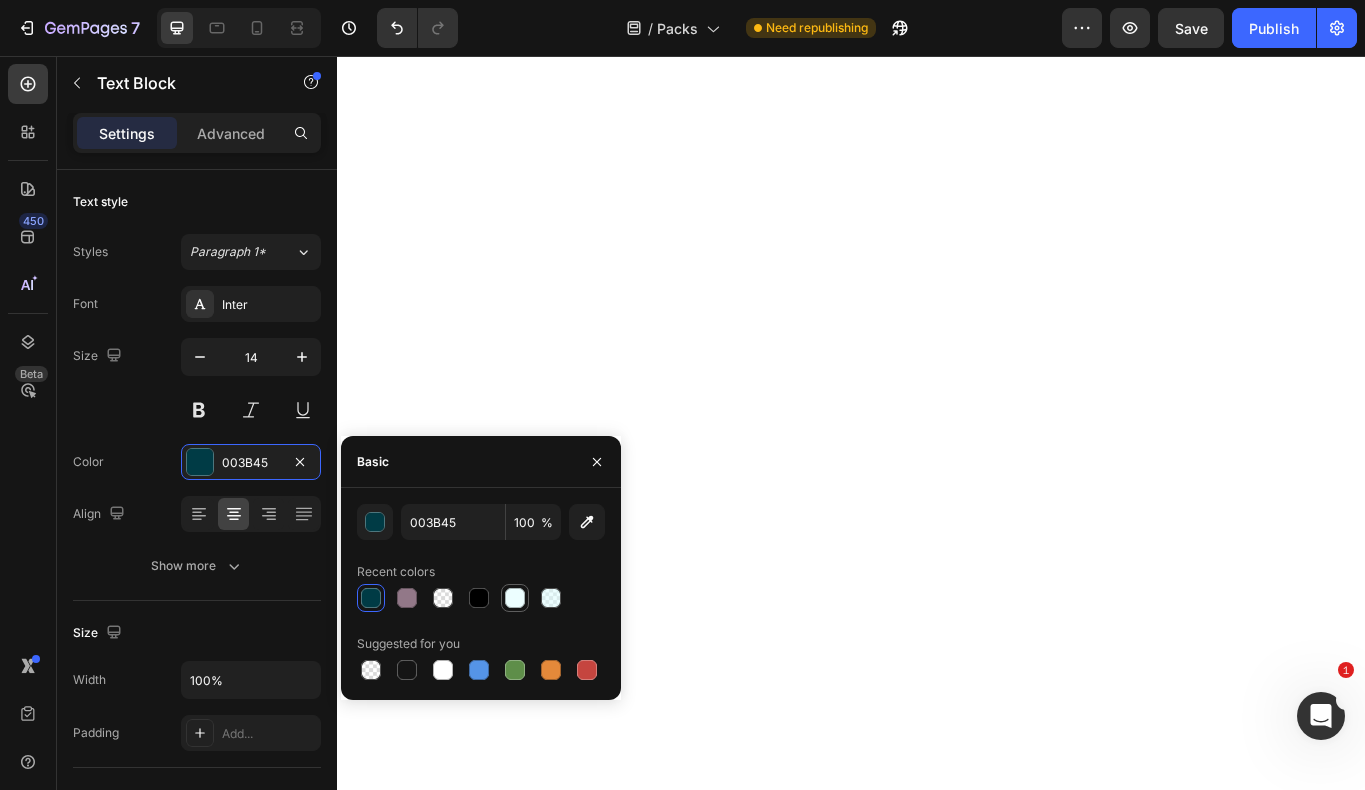 type on "ECFEFF" 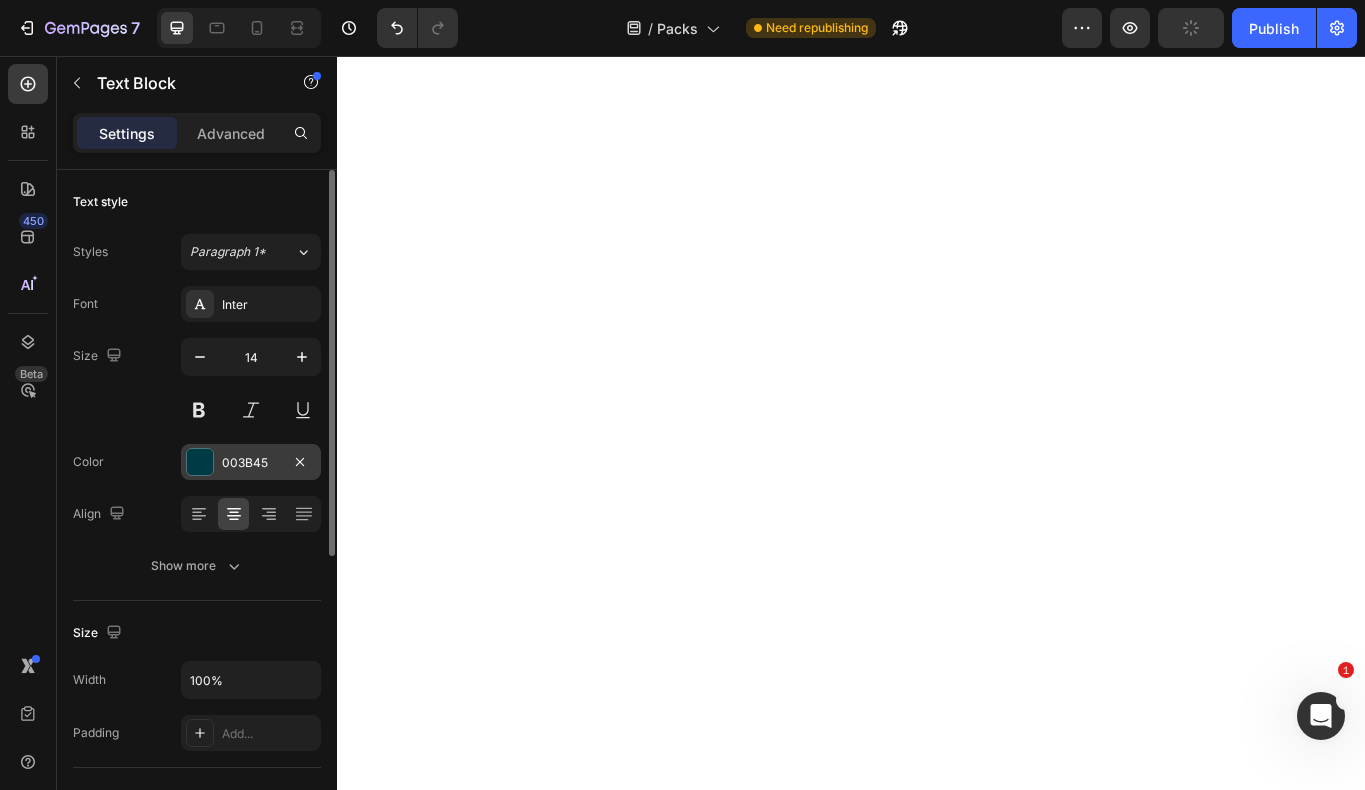 click at bounding box center (200, 462) 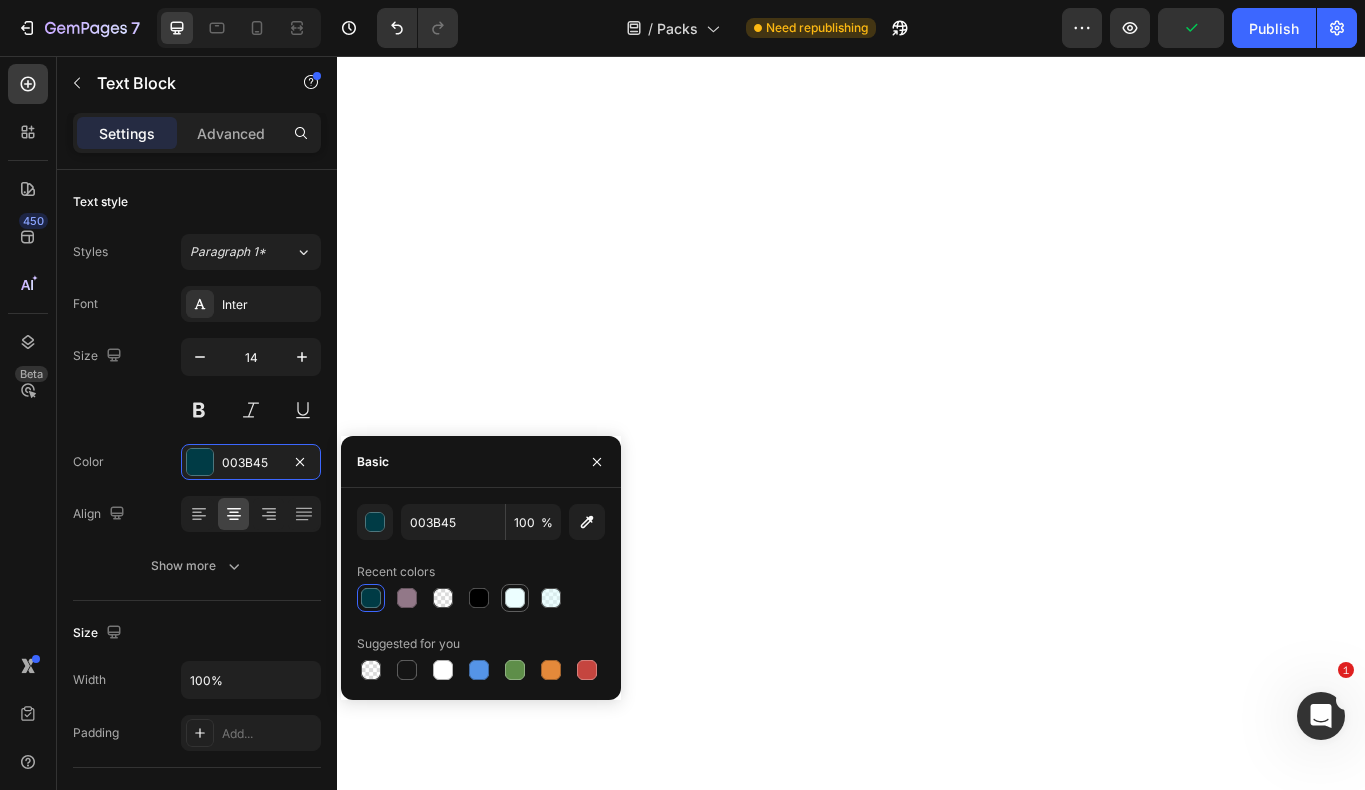 click at bounding box center [515, 598] 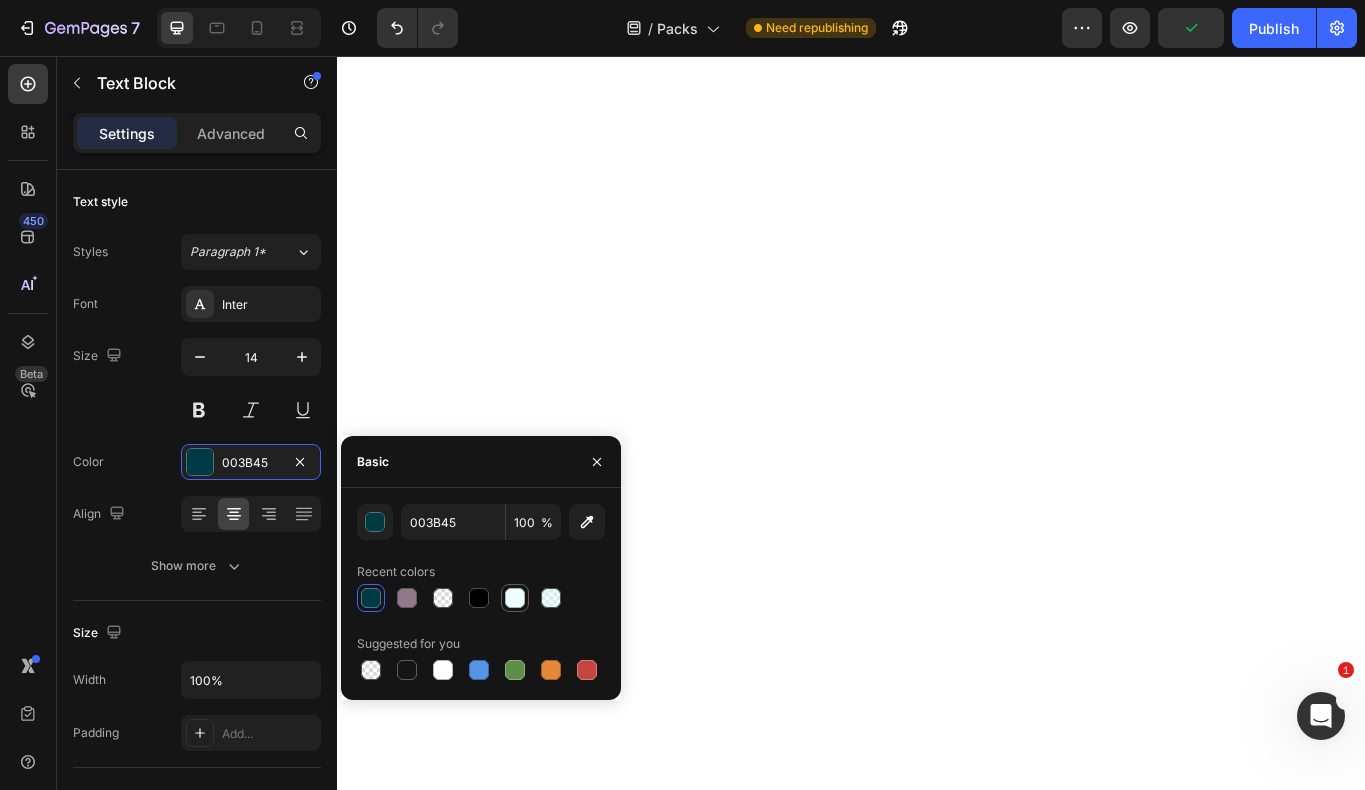 type on "ECFEFF" 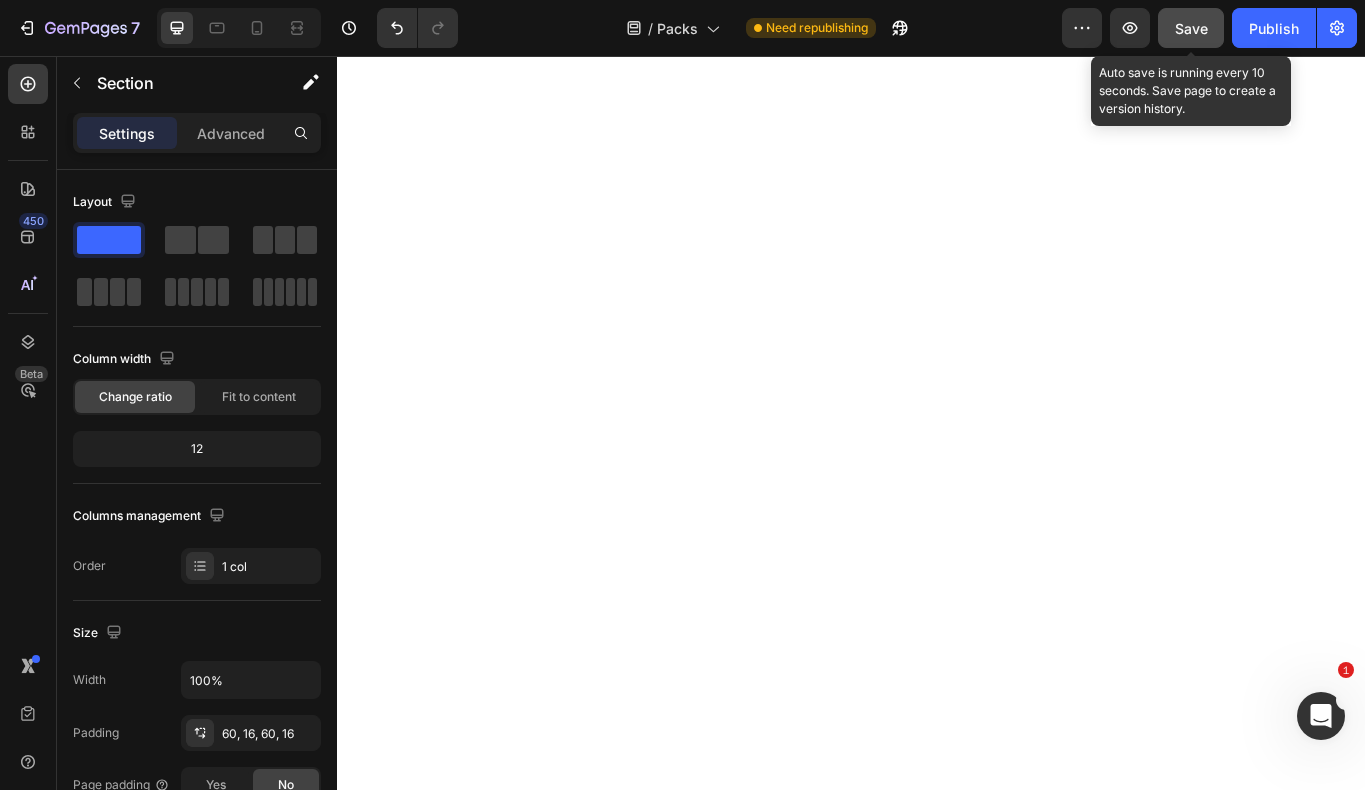 click on "Save" at bounding box center [1191, 28] 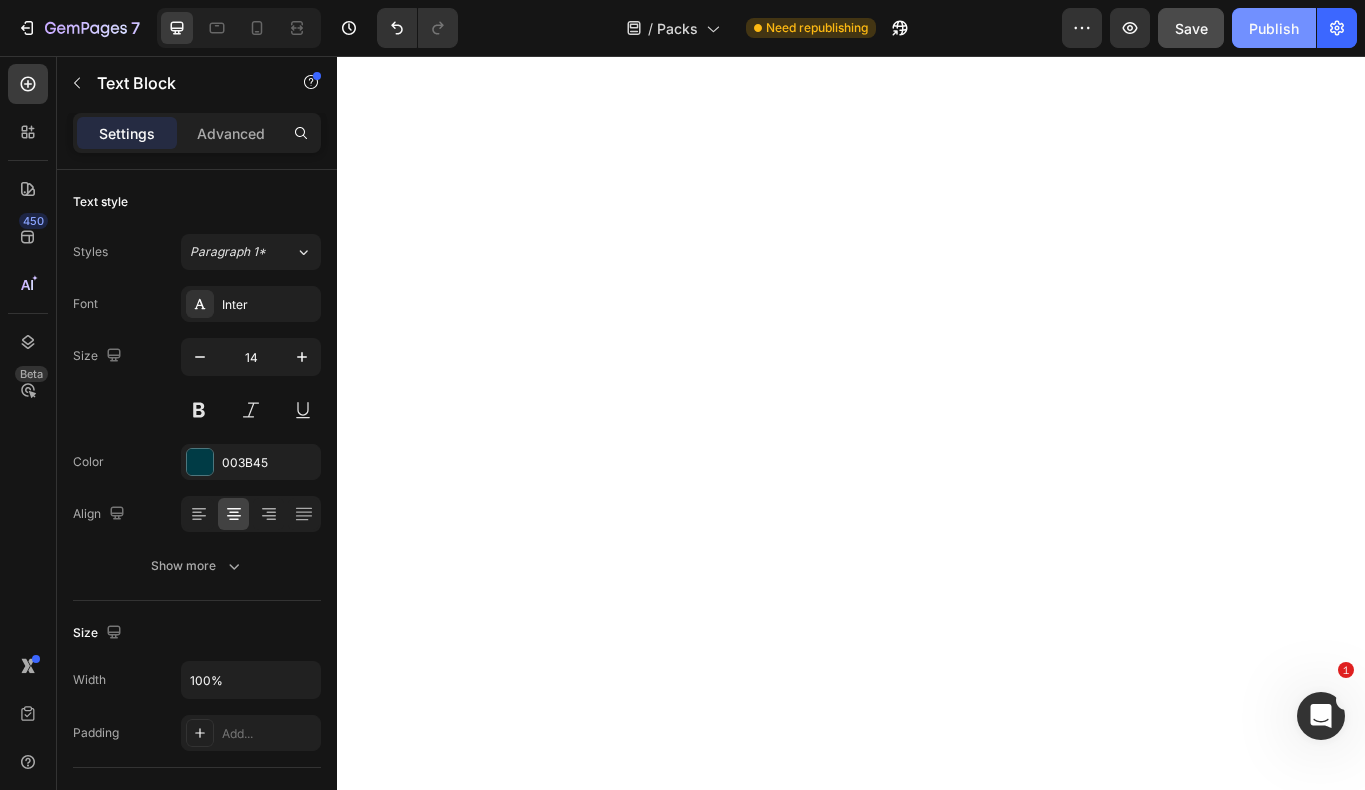 click on "Publish" at bounding box center [1274, 28] 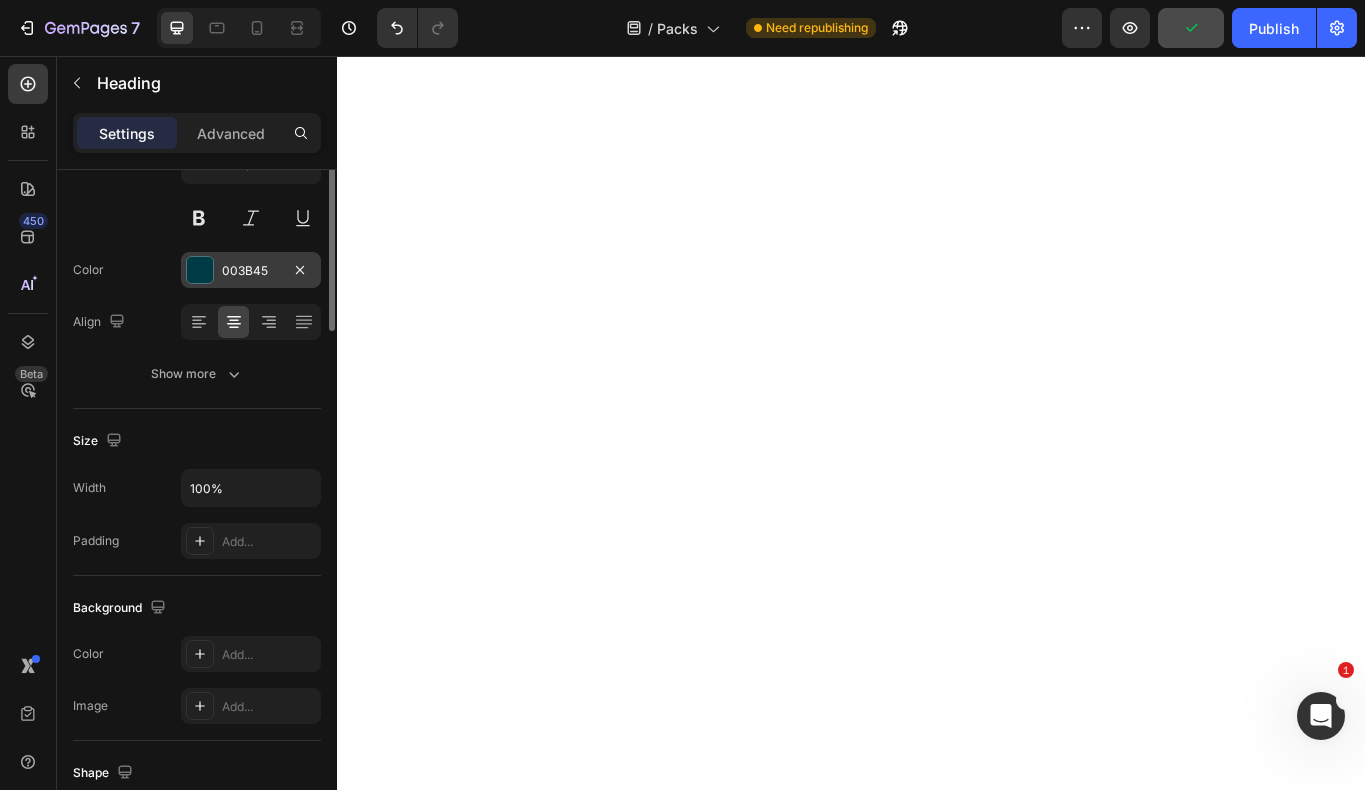 scroll, scrollTop: 0, scrollLeft: 0, axis: both 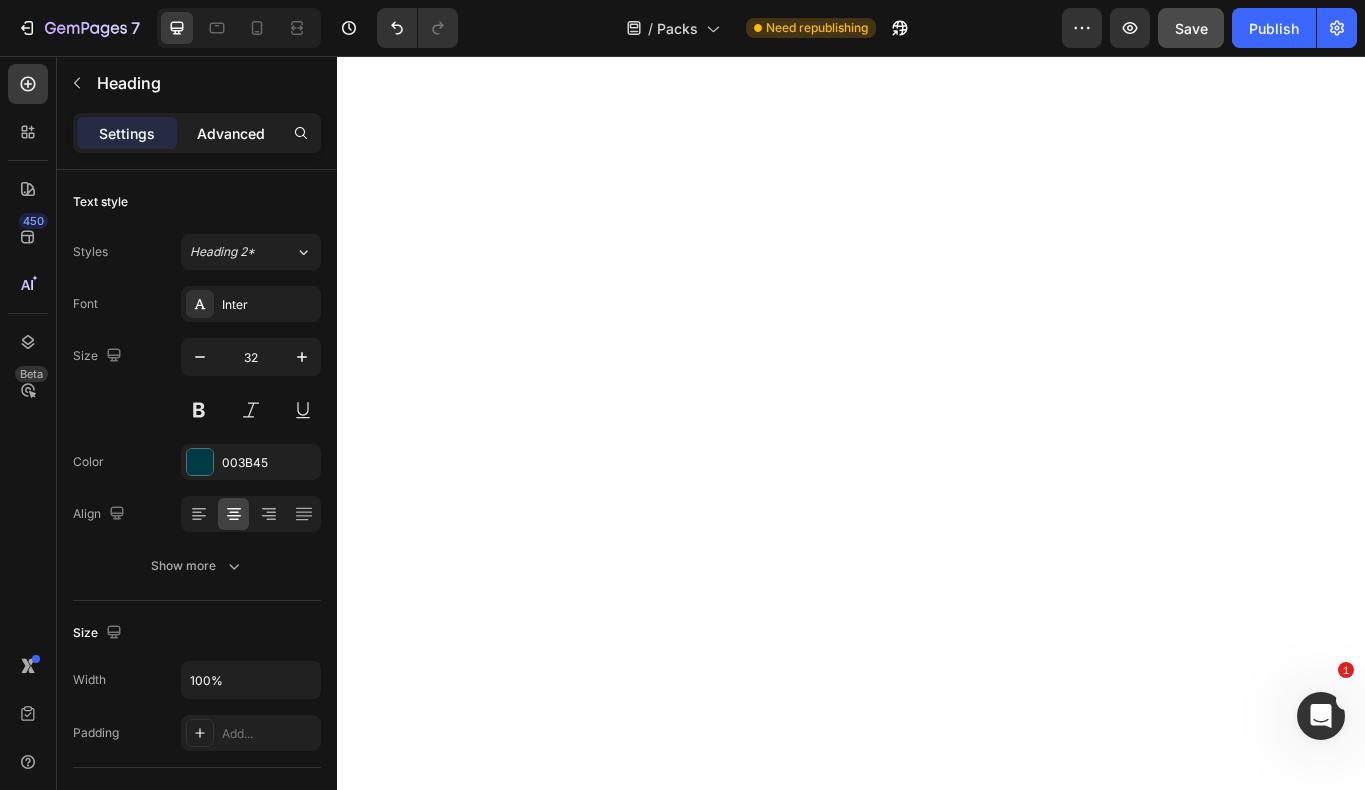 click on "Advanced" at bounding box center (231, 133) 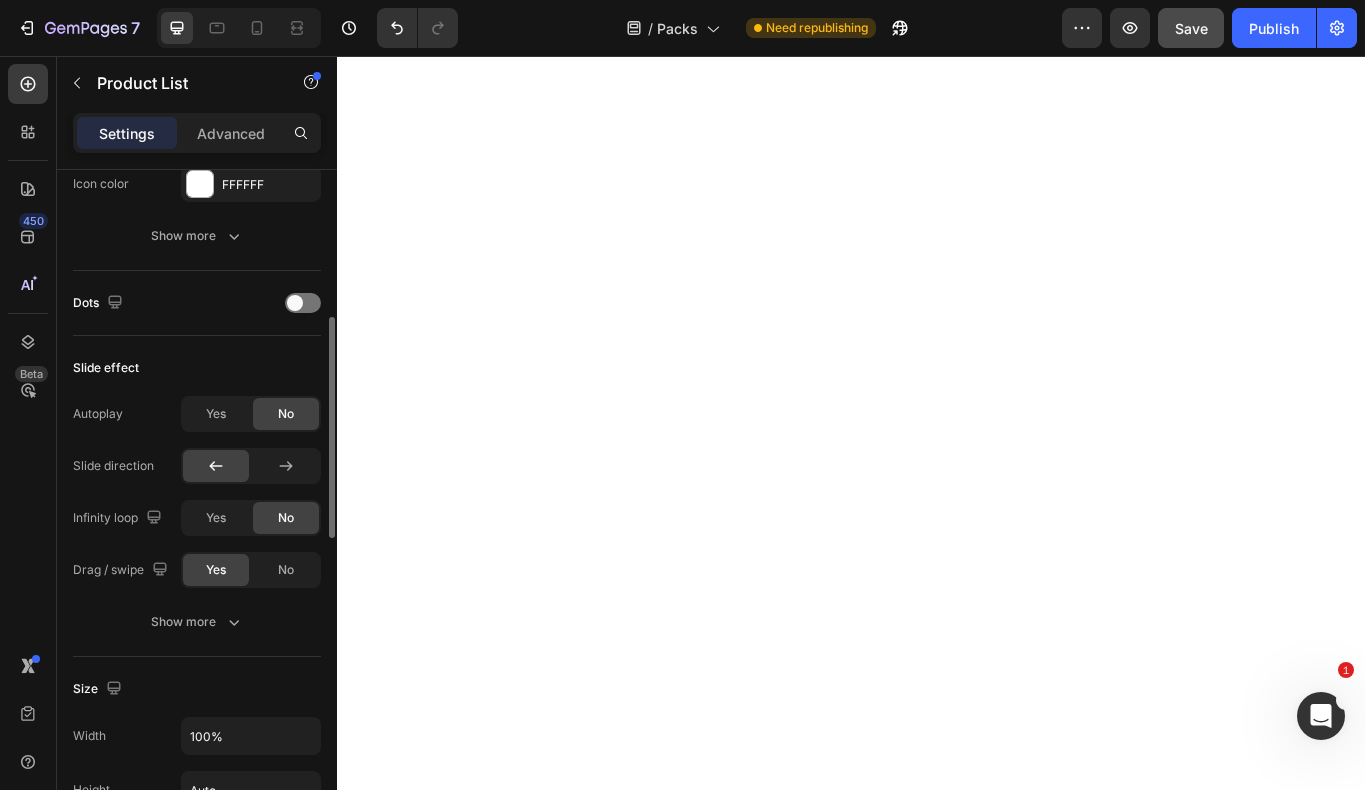 scroll, scrollTop: 0, scrollLeft: 0, axis: both 